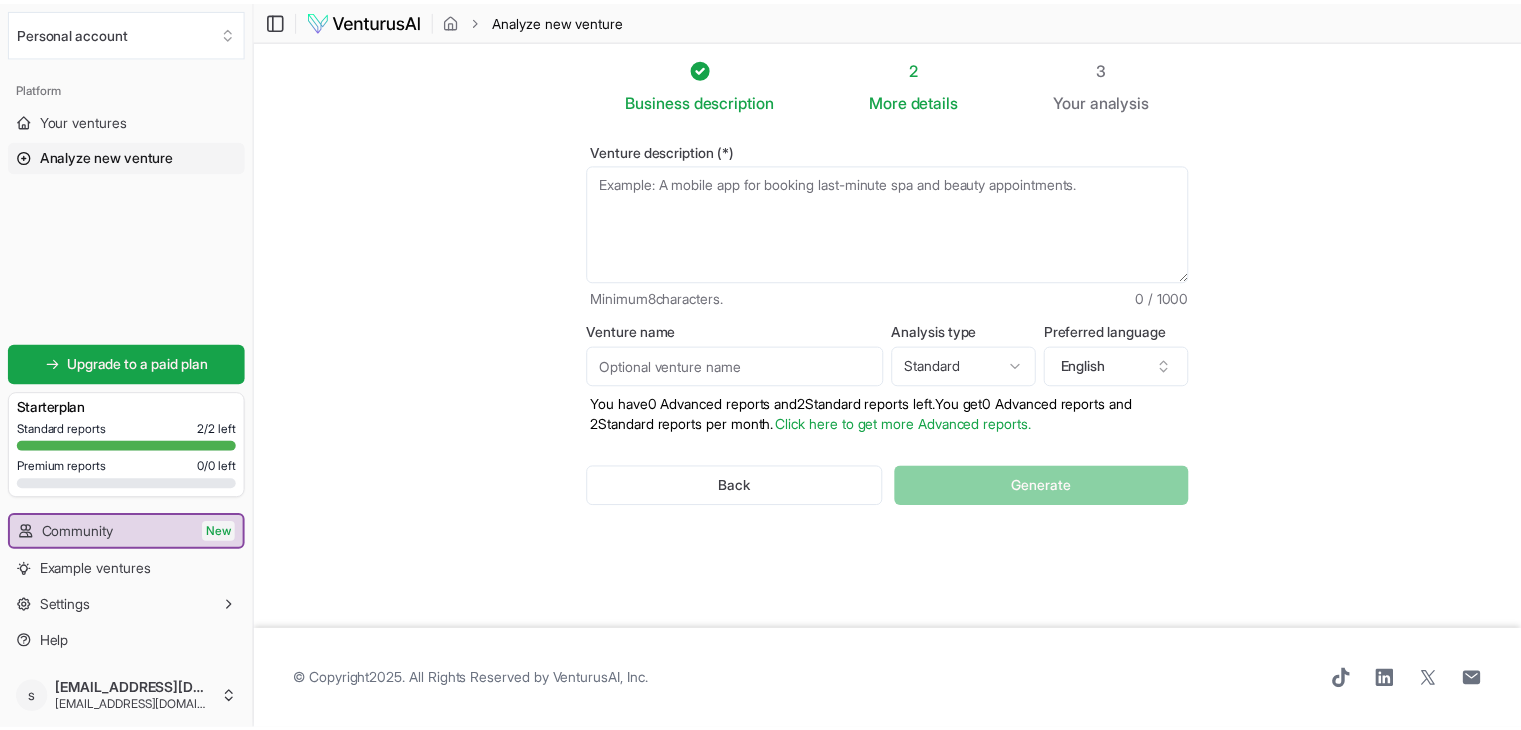 scroll, scrollTop: 0, scrollLeft: 0, axis: both 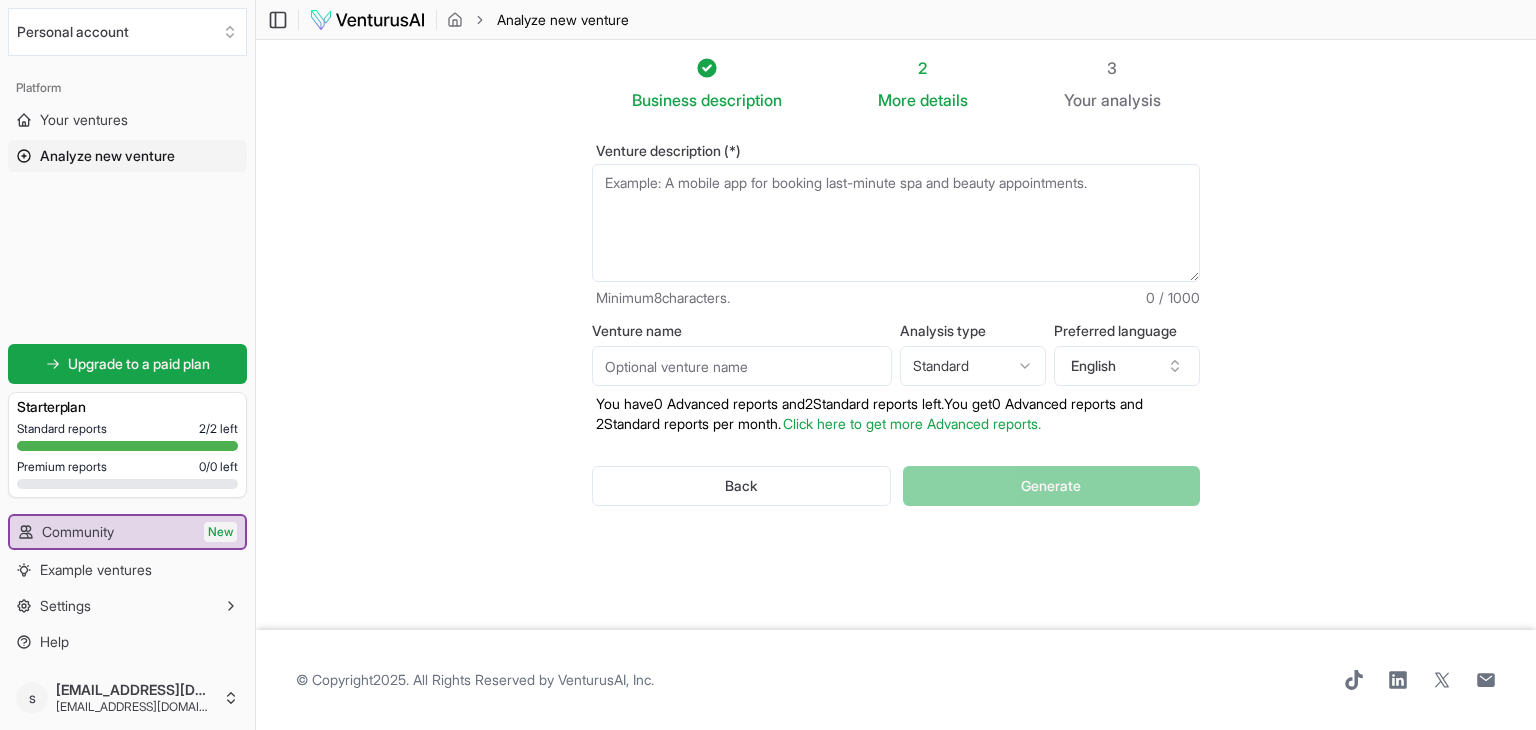 click on "Venture name" at bounding box center [742, 366] 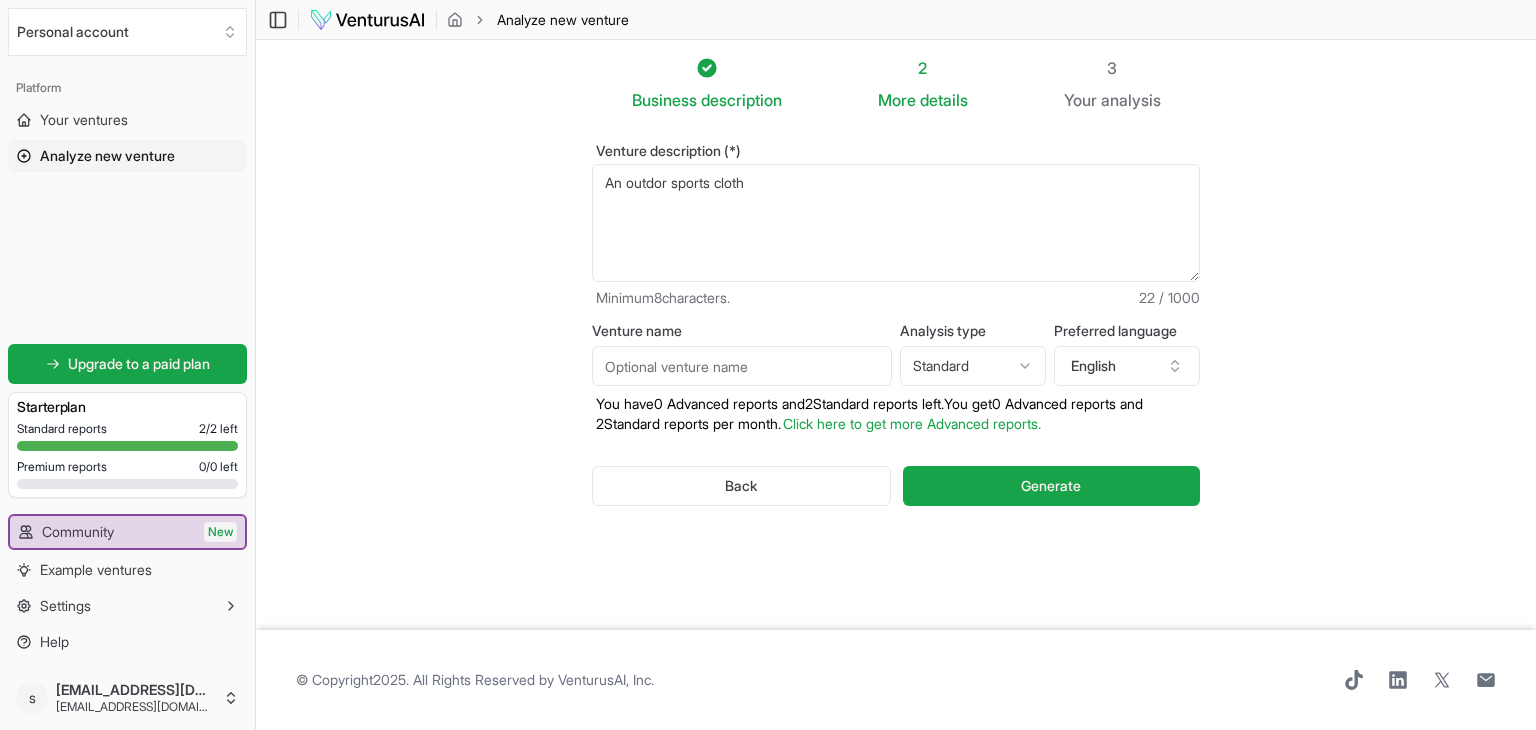 click on "An outdor sports cloth" at bounding box center [896, 223] 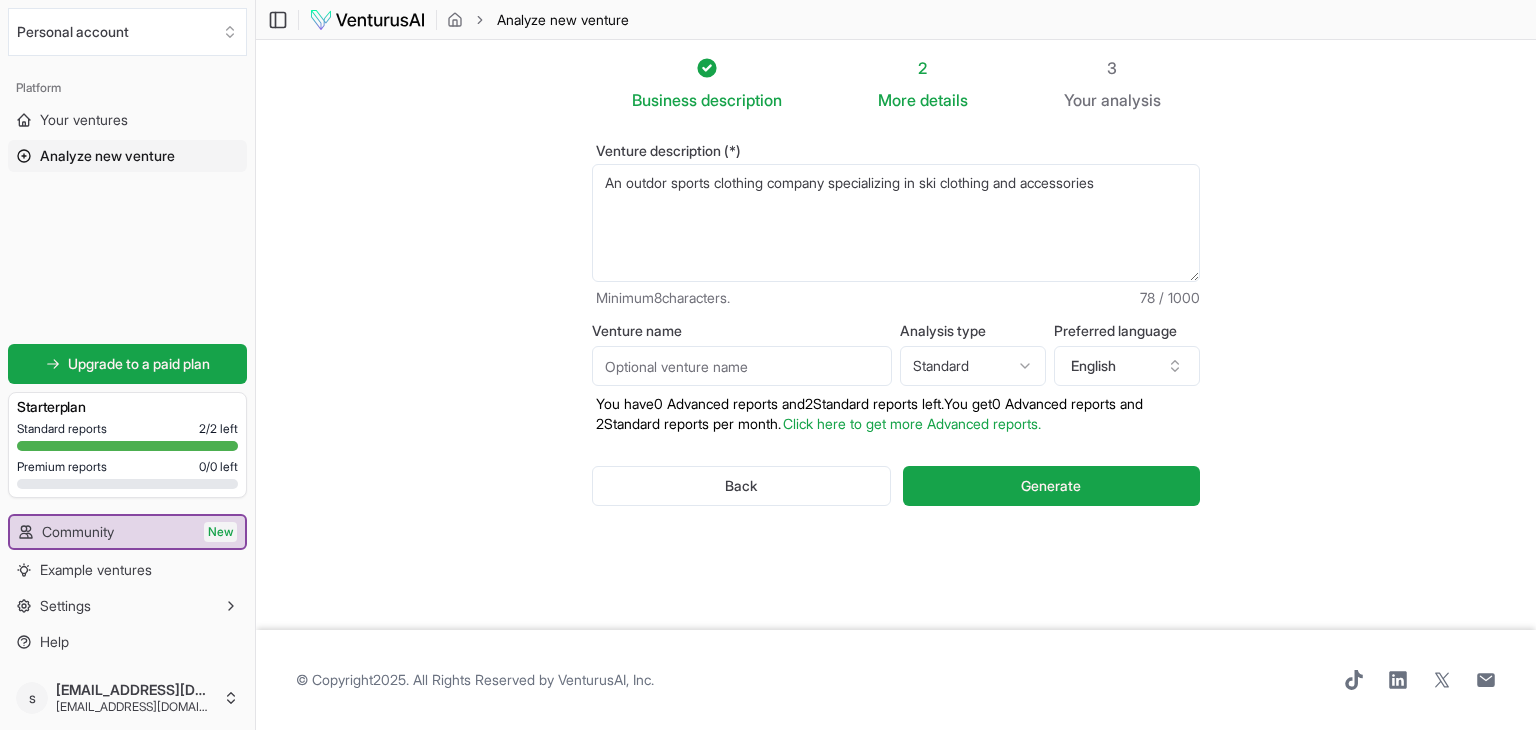 click on "An outdor sports clothing company specializing in ski clothing and accessories" at bounding box center (896, 223) 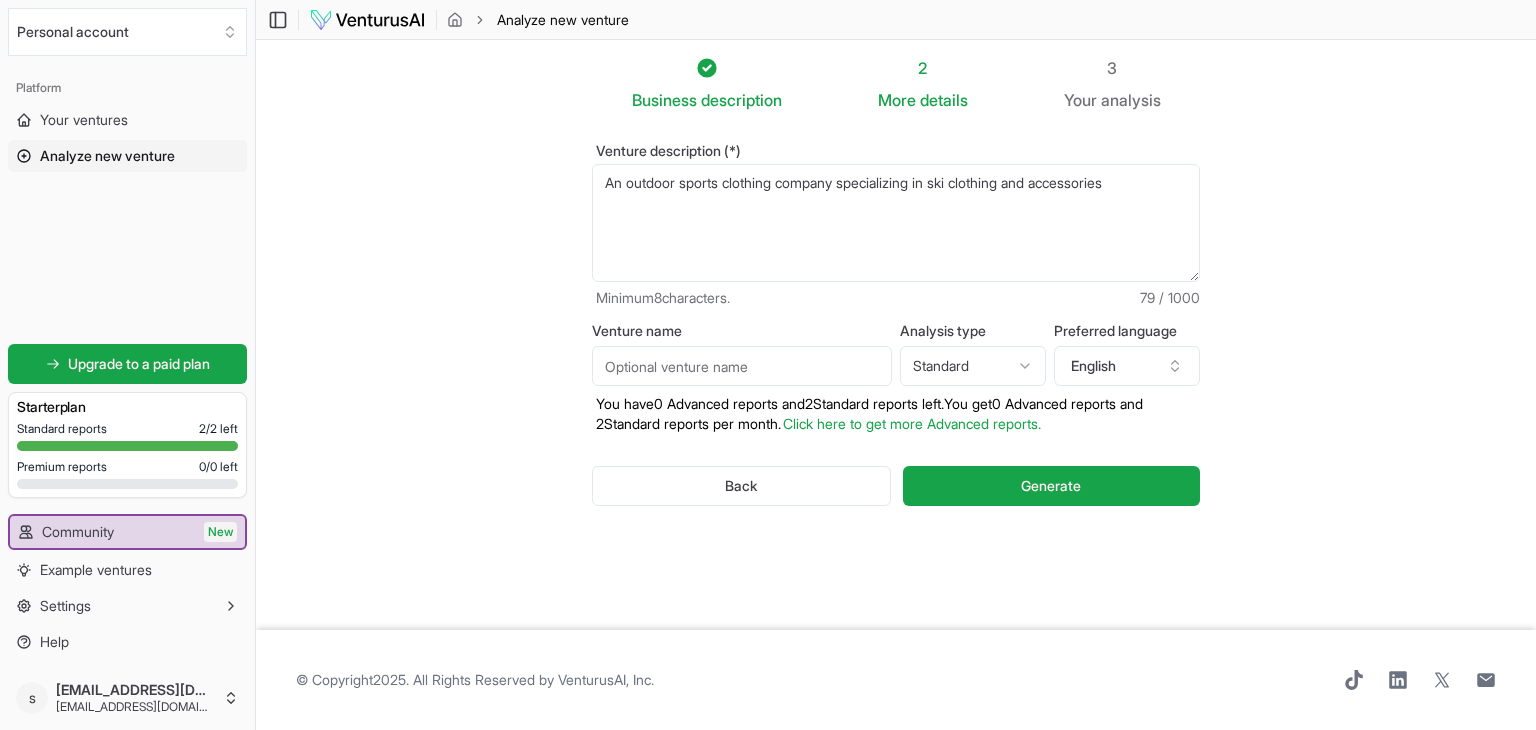 type on "An outdoor sports clothing company specializing in ski clothing and accessories" 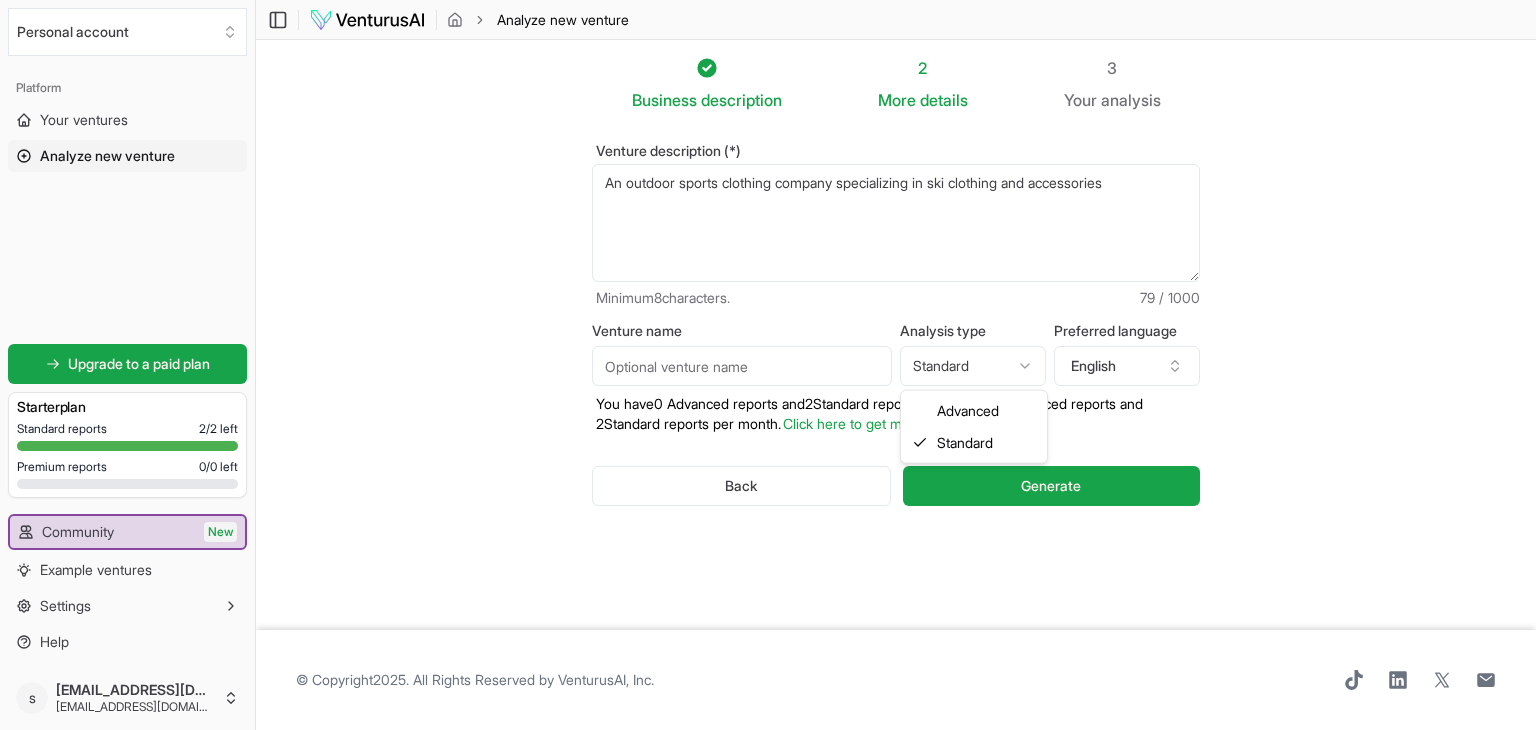 click on "We value your privacy We use cookies to enhance your browsing experience, serve personalized ads or content, and analyze our traffic. By clicking "Accept All", you consent to our use of cookies. Customize    Accept All Customize Consent Preferences   We use cookies to help you navigate efficiently and perform certain functions. You will find detailed information about all cookies under each consent category below. The cookies that are categorized as "Necessary" are stored on your browser as they are essential for enabling the basic functionalities of the site. ...  Show more Necessary Always Active Necessary cookies are required to enable the basic features of this site, such as providing secure log-in or adjusting your consent preferences. These cookies do not store any personally identifiable data. Cookie cookieyes-consent Duration 1 year Description Cookie __cf_bm Duration 1 hour Description This cookie, set by Cloudflare, is used to support Cloudflare Bot Management.  Cookie _cfuvid Duration session lidc" at bounding box center (768, 365) 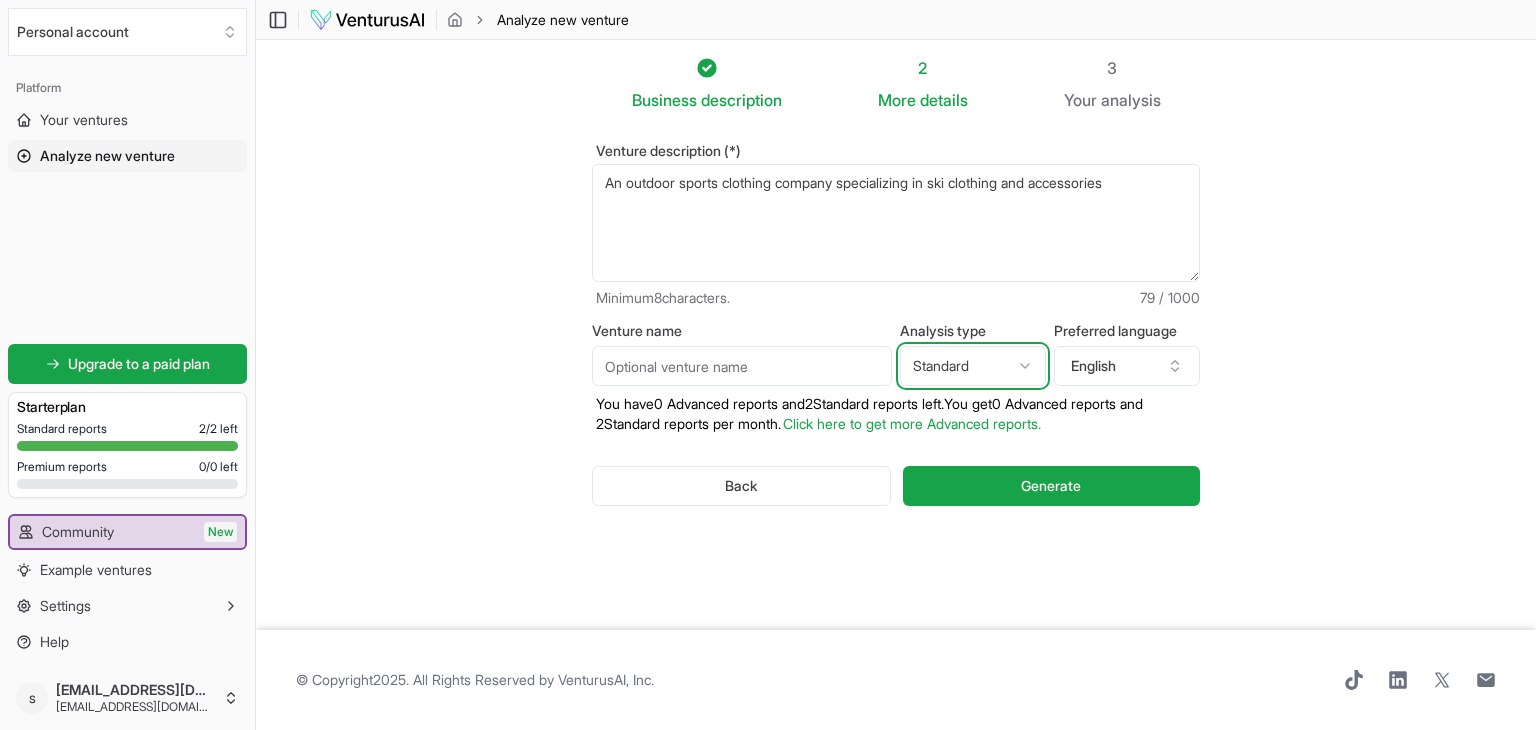 click on "We value your privacy We use cookies to enhance your browsing experience, serve personalized ads or content, and analyze our traffic. By clicking "Accept All", you consent to our use of cookies. Customize    Accept All Customize Consent Preferences   We use cookies to help you navigate efficiently and perform certain functions. You will find detailed information about all cookies under each consent category below. The cookies that are categorized as "Necessary" are stored on your browser as they are essential for enabling the basic functionalities of the site. ...  Show more Necessary Always Active Necessary cookies are required to enable the basic features of this site, such as providing secure log-in or adjusting your consent preferences. These cookies do not store any personally identifiable data. Cookie cookieyes-consent Duration 1 year Description Cookie __cf_bm Duration 1 hour Description This cookie, set by Cloudflare, is used to support Cloudflare Bot Management.  Cookie _cfuvid Duration session lidc" at bounding box center [768, 365] 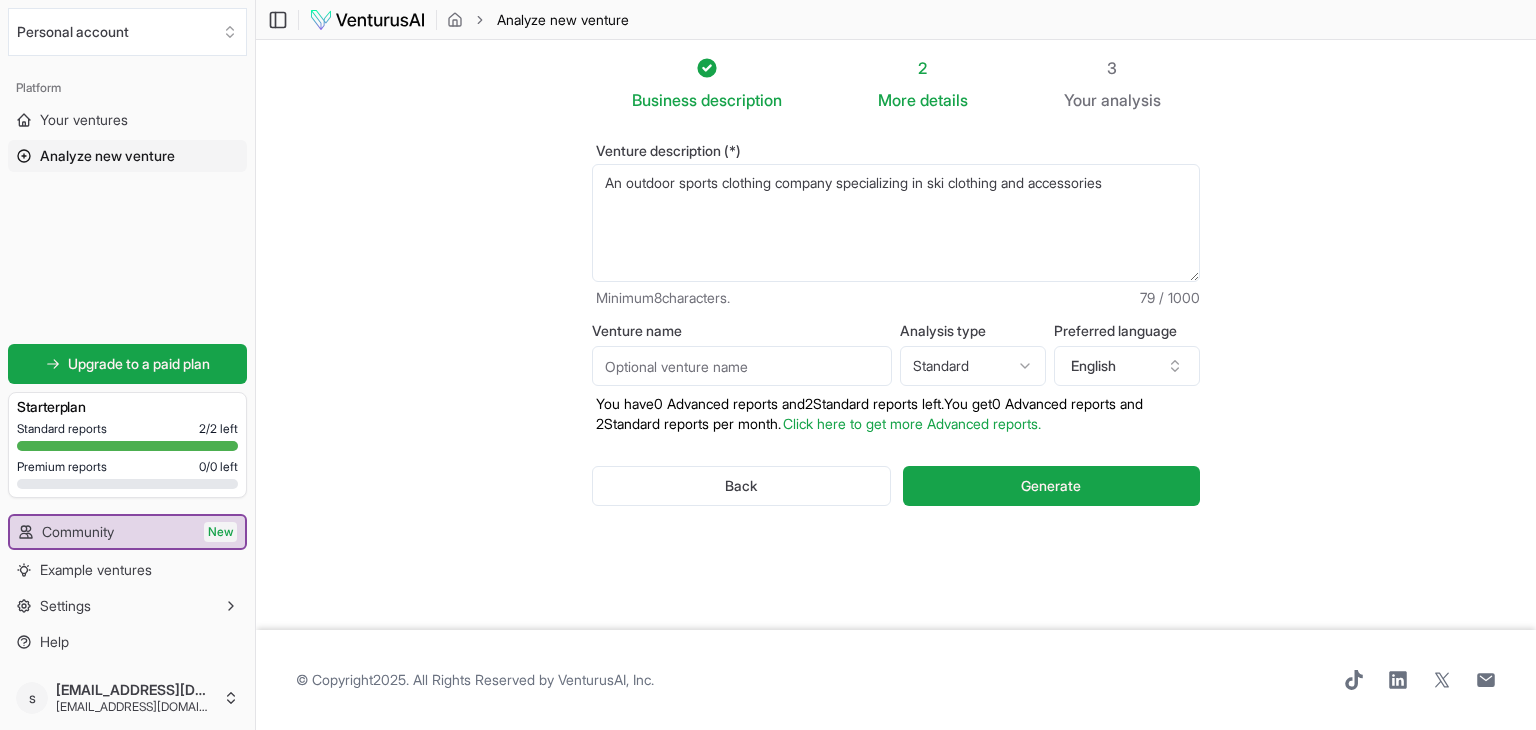 click on "Venture name" at bounding box center (742, 366) 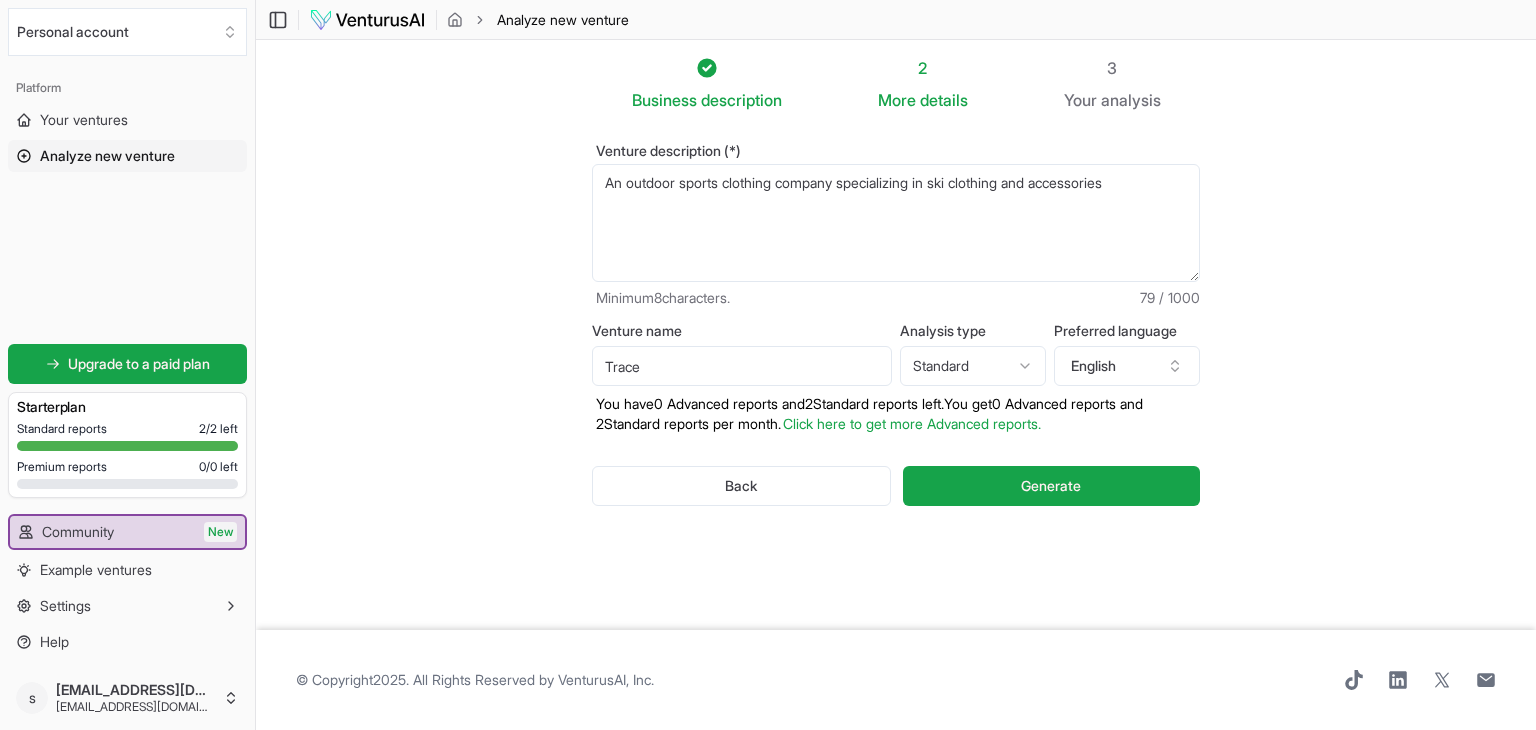drag, startPoint x: 672, startPoint y: 369, endPoint x: 615, endPoint y: 369, distance: 57 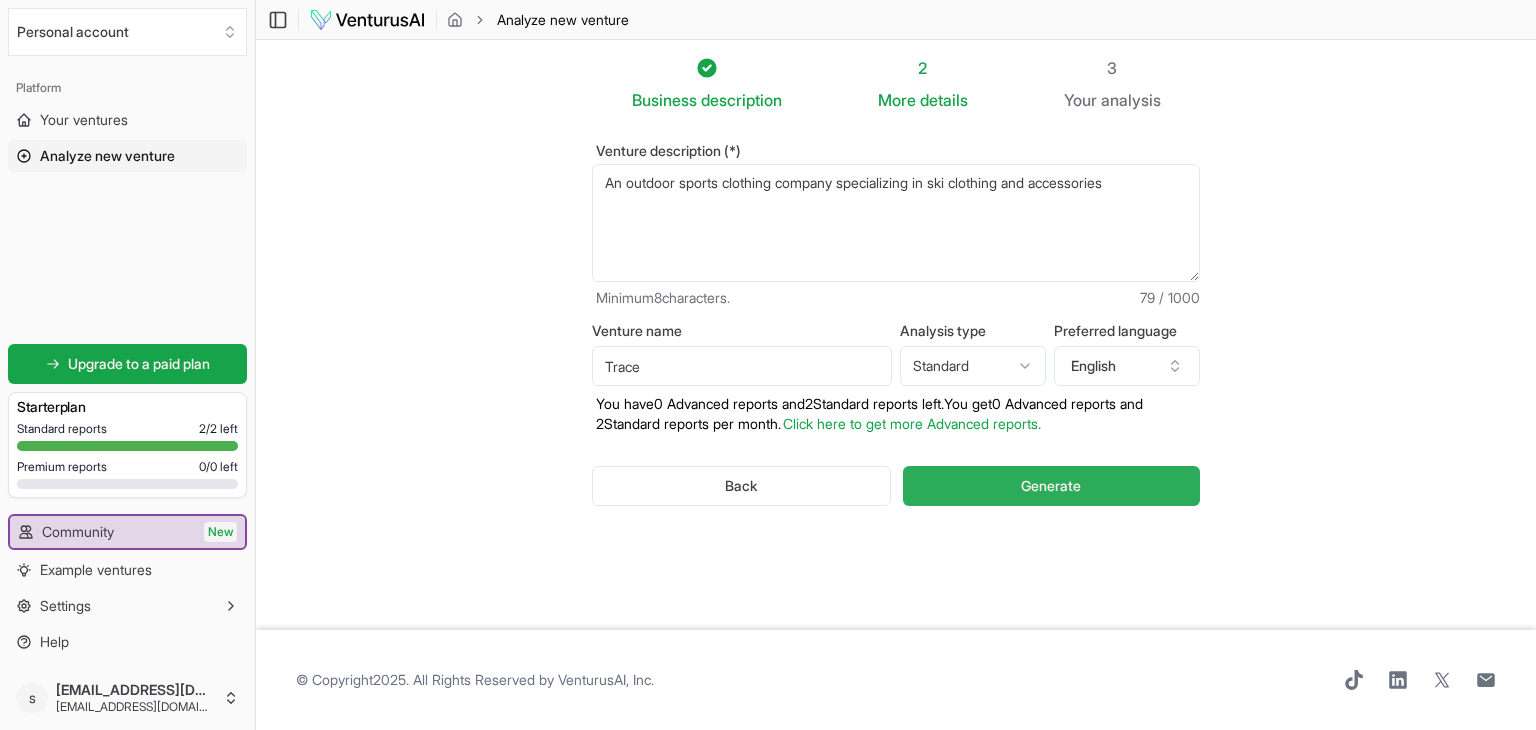 type on "Trace" 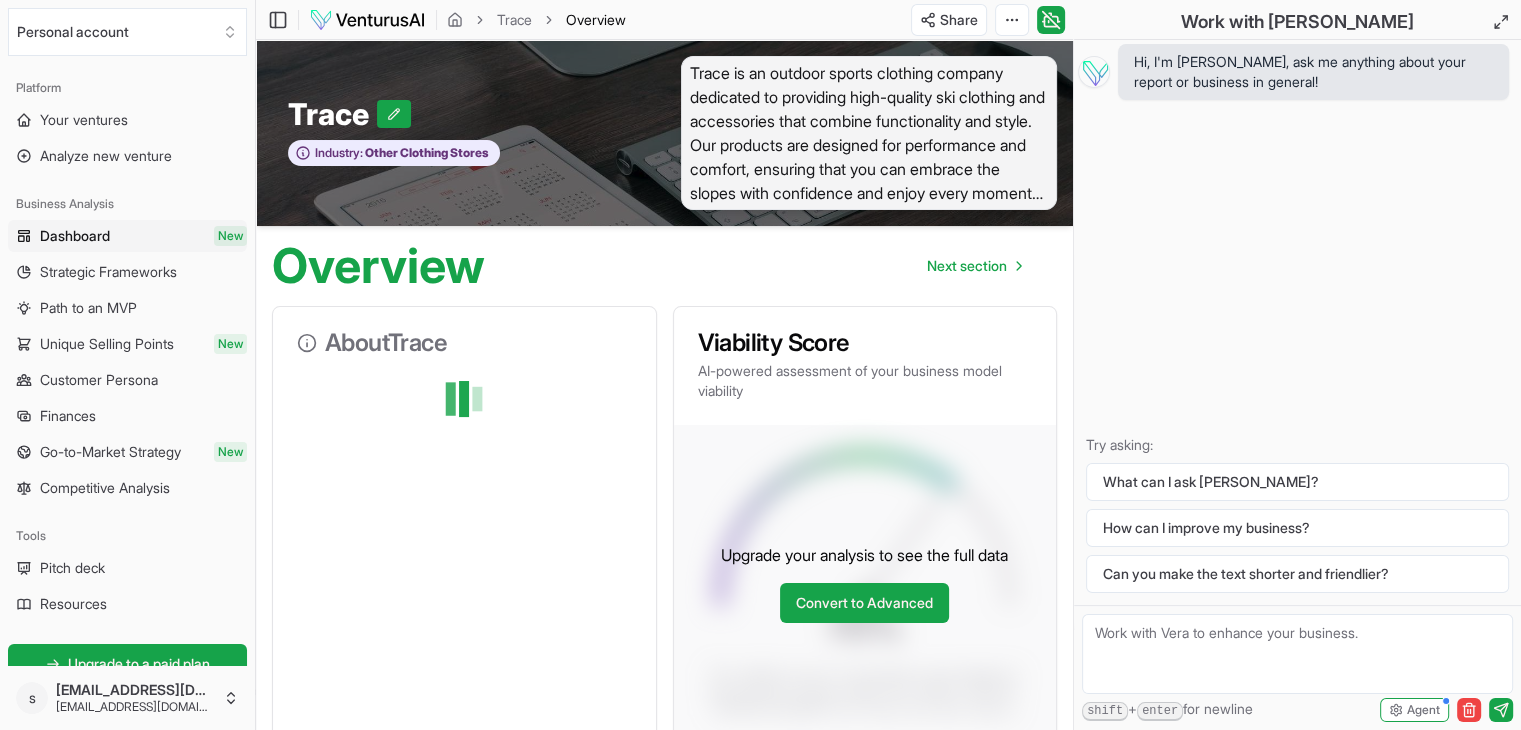 click at bounding box center (1297, 654) 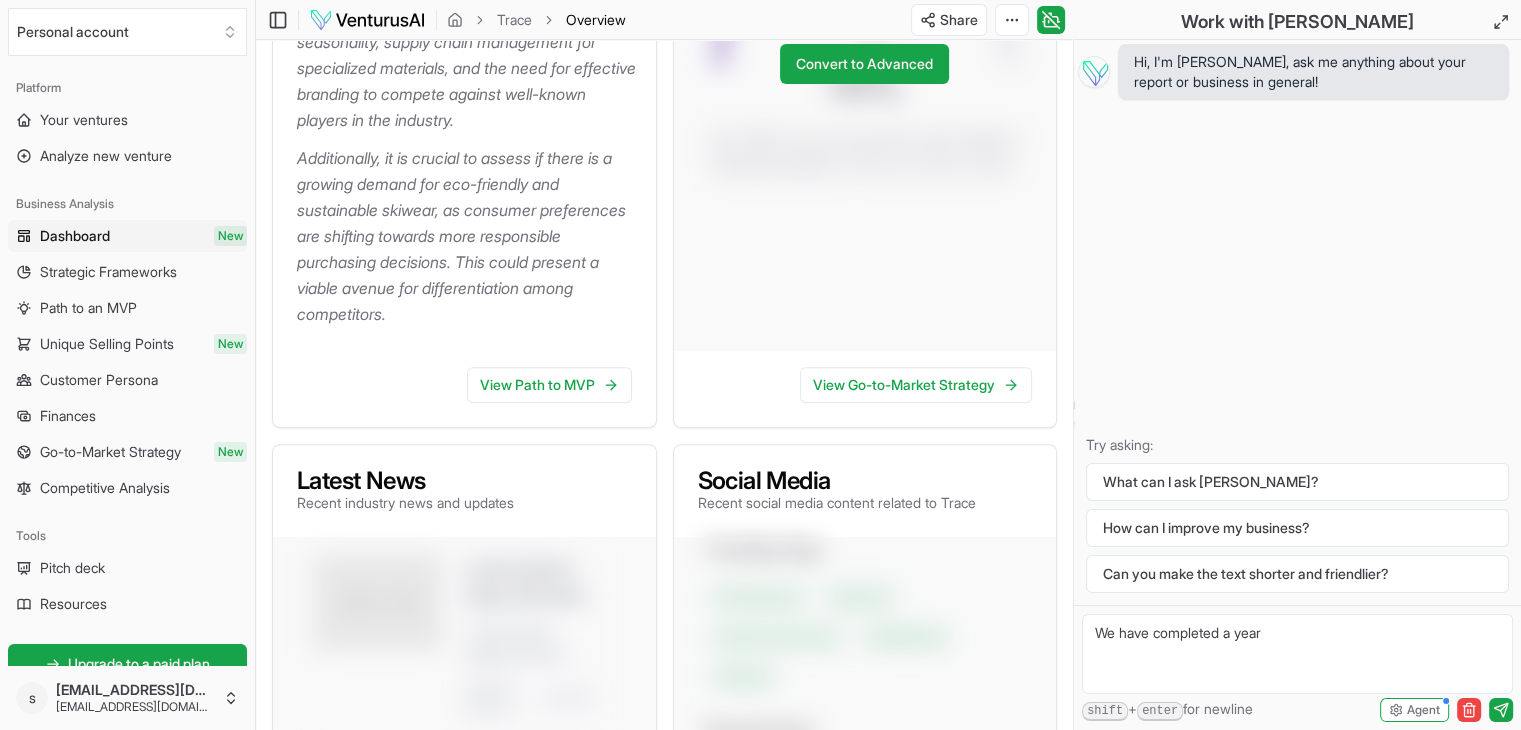 scroll, scrollTop: 700, scrollLeft: 0, axis: vertical 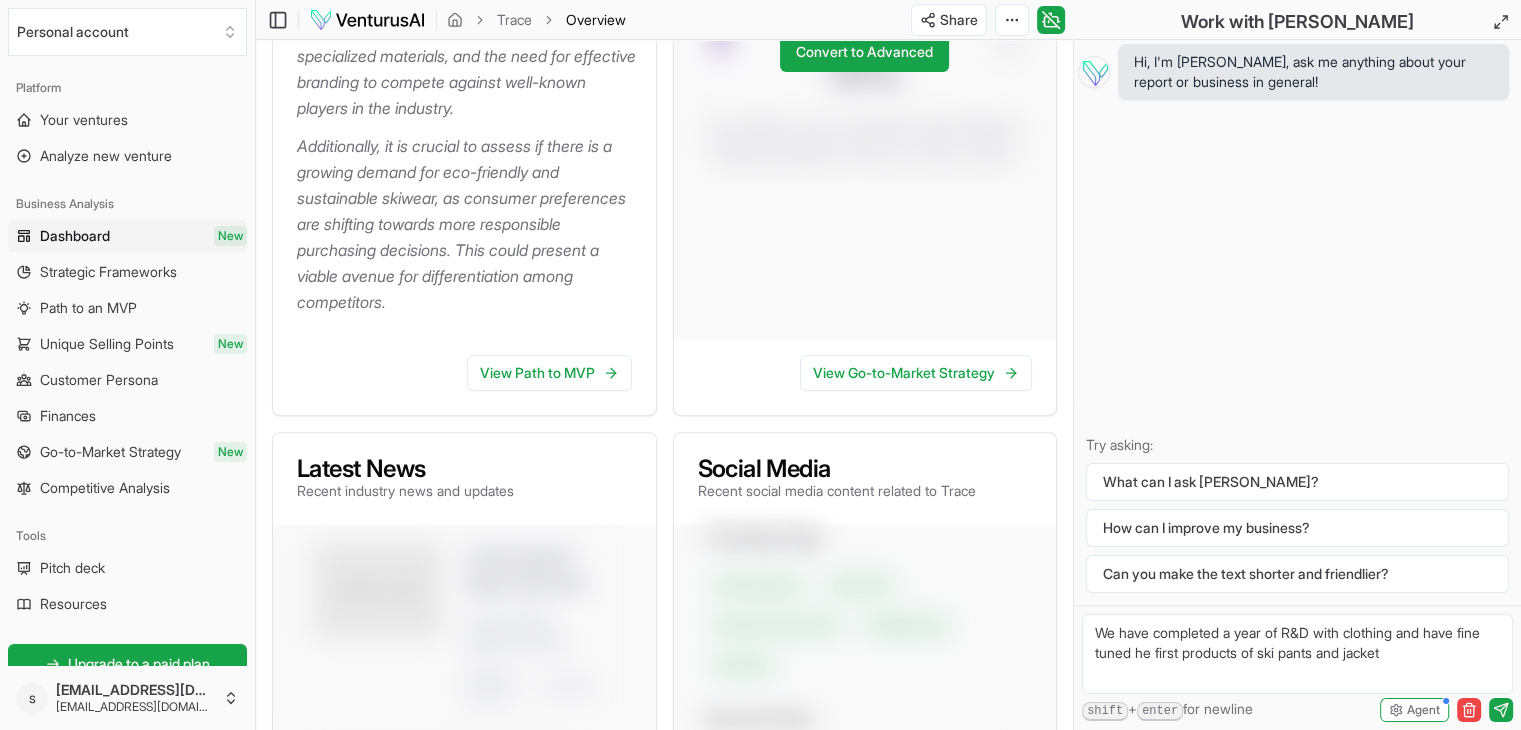 click on "We have completed a year of R&D with clothing and have fine tuned he first products of ski pants and jacket" at bounding box center [1297, 654] 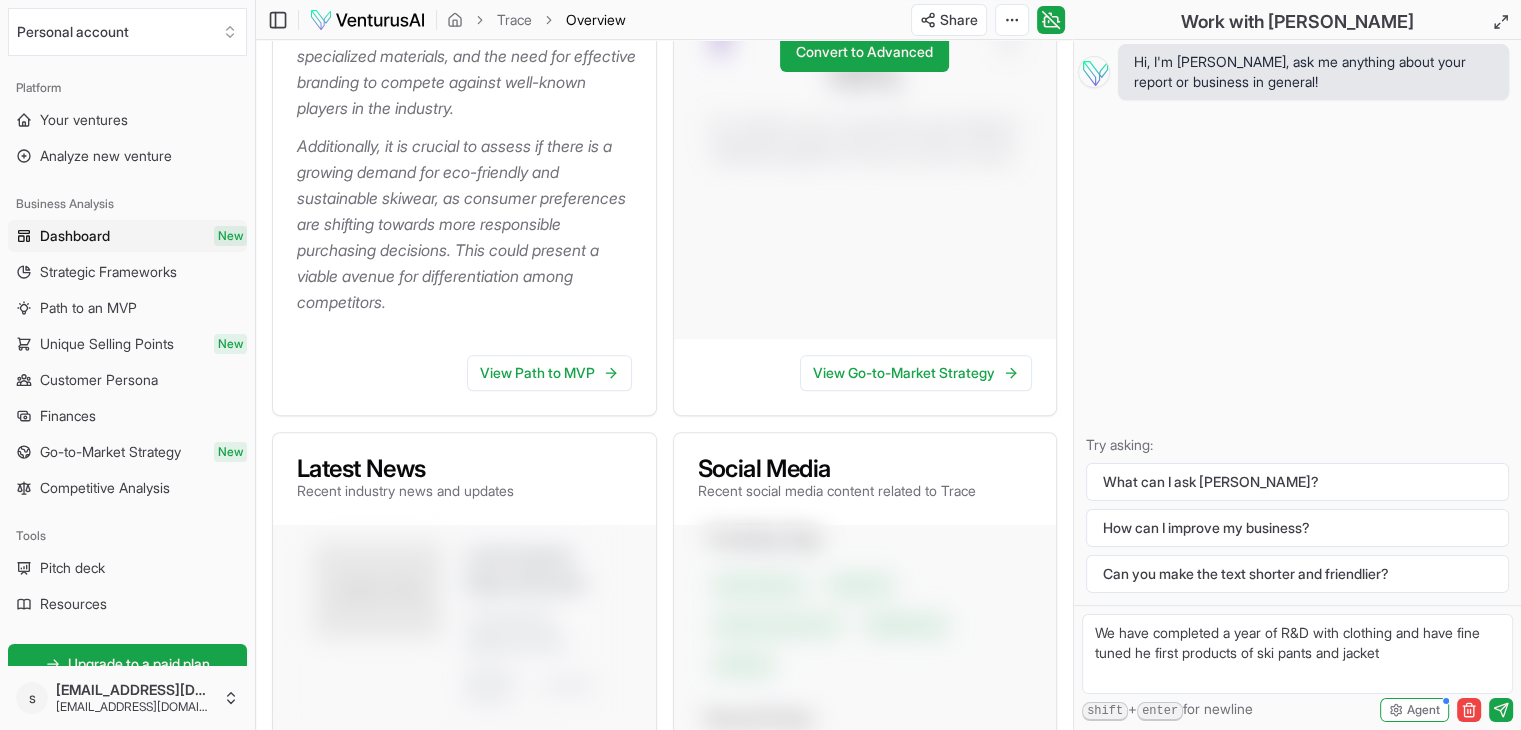 click on "We have completed a year of R&D with clothing and have fine tuned he first products of ski pants and jacket" at bounding box center (1297, 654) 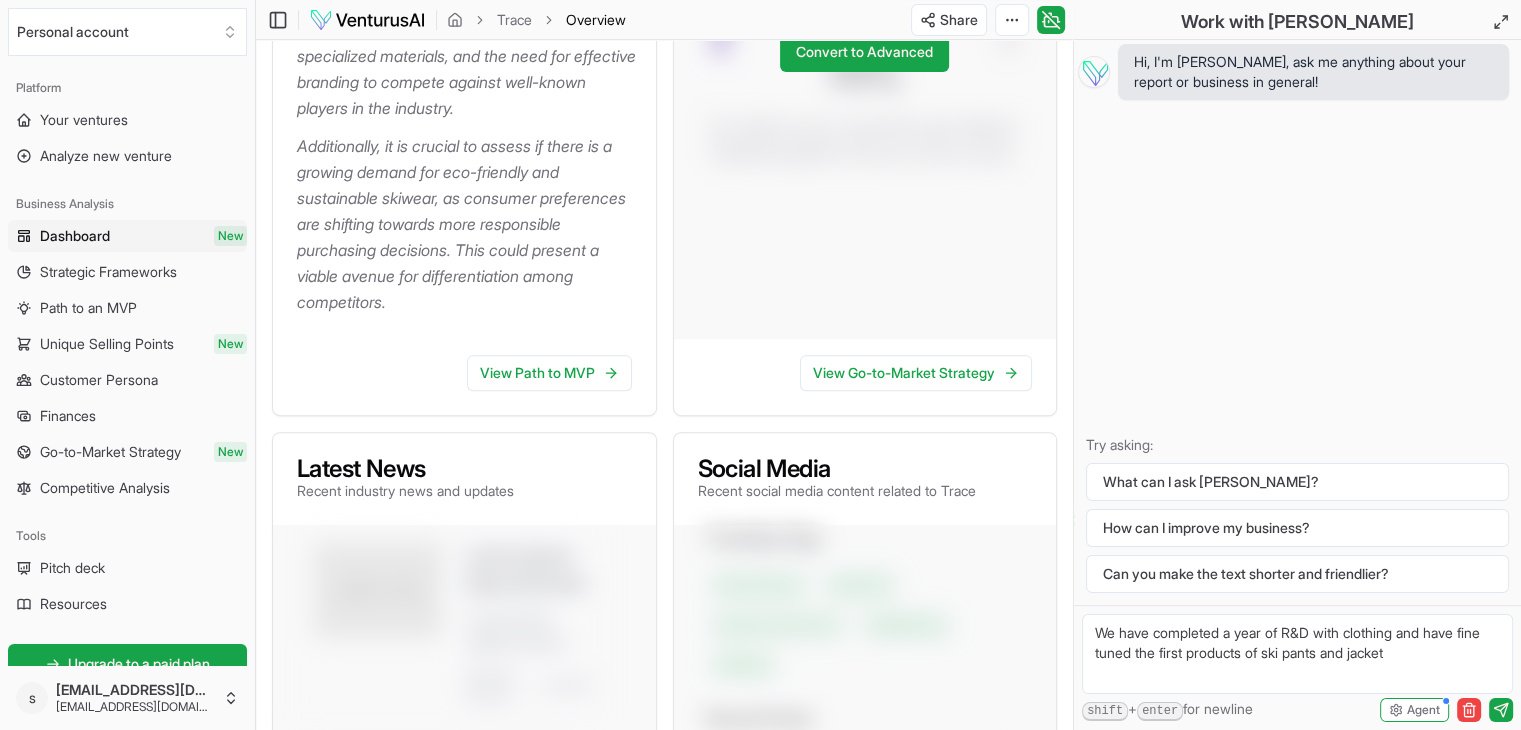 drag, startPoint x: 1328, startPoint y: 631, endPoint x: 1408, endPoint y: 632, distance: 80.00625 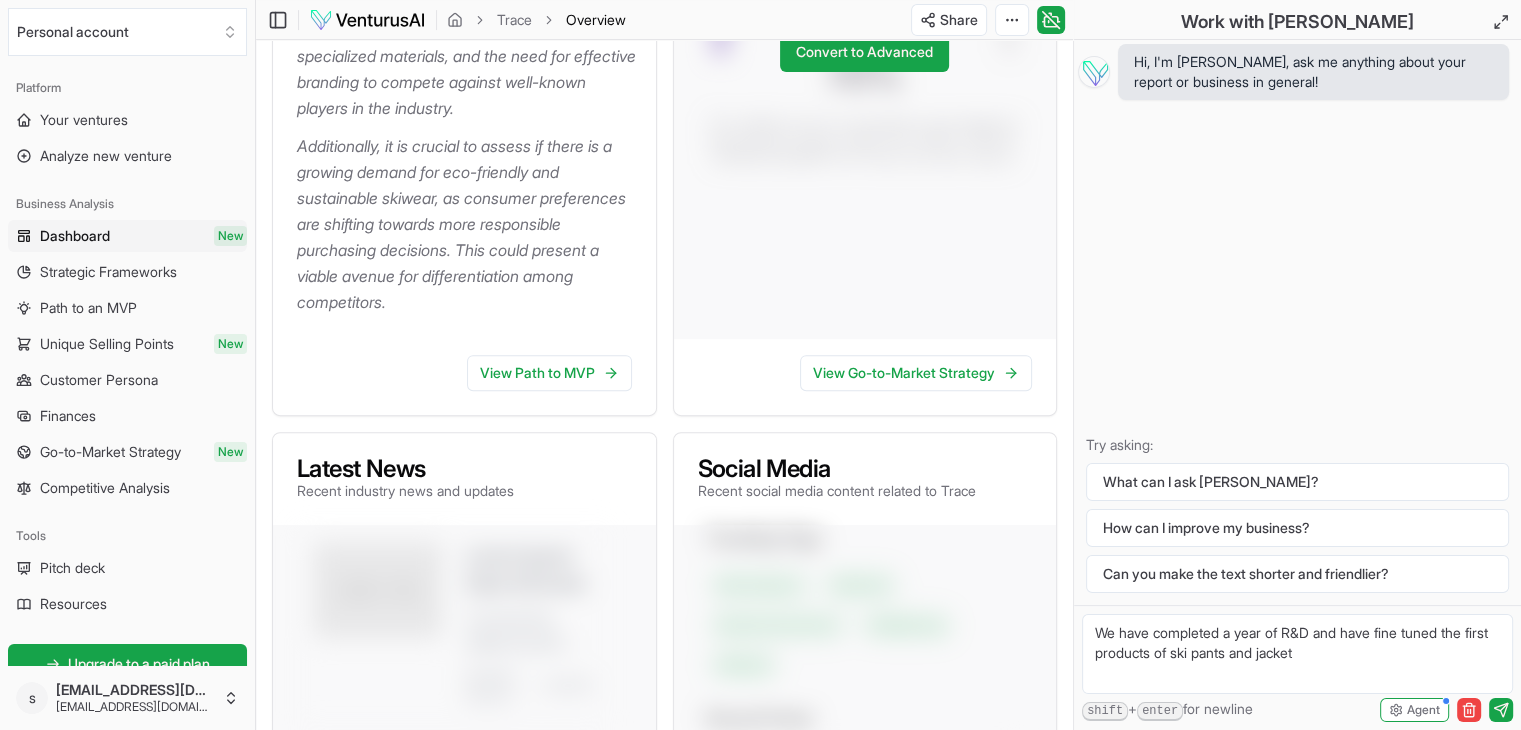 click on "We have completed a year of R&D and have fine tuned the first products of ski pants and jacket" at bounding box center (1297, 654) 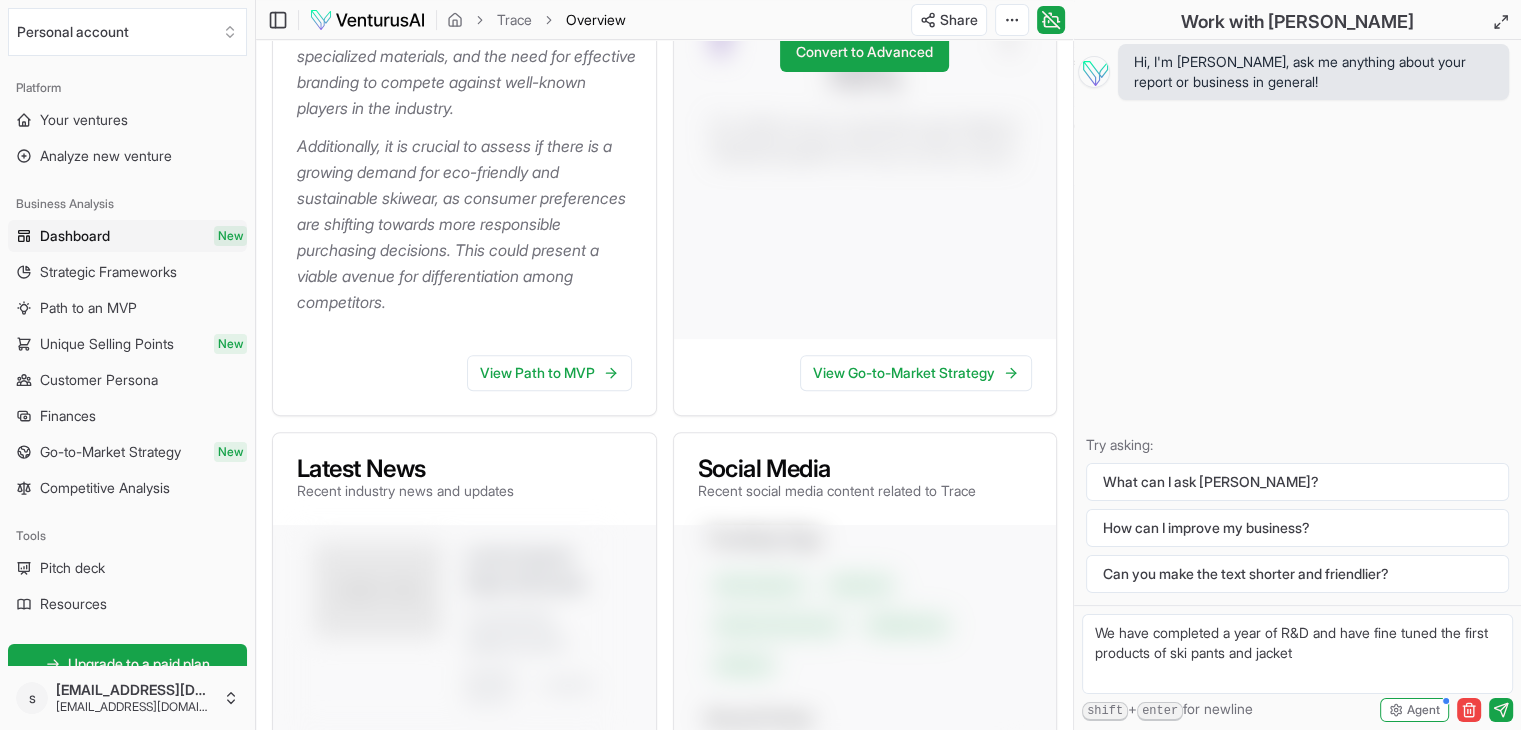 click on "We have completed a year of R&D and have fine tuned the first products of ski pants and jacket" at bounding box center (1297, 654) 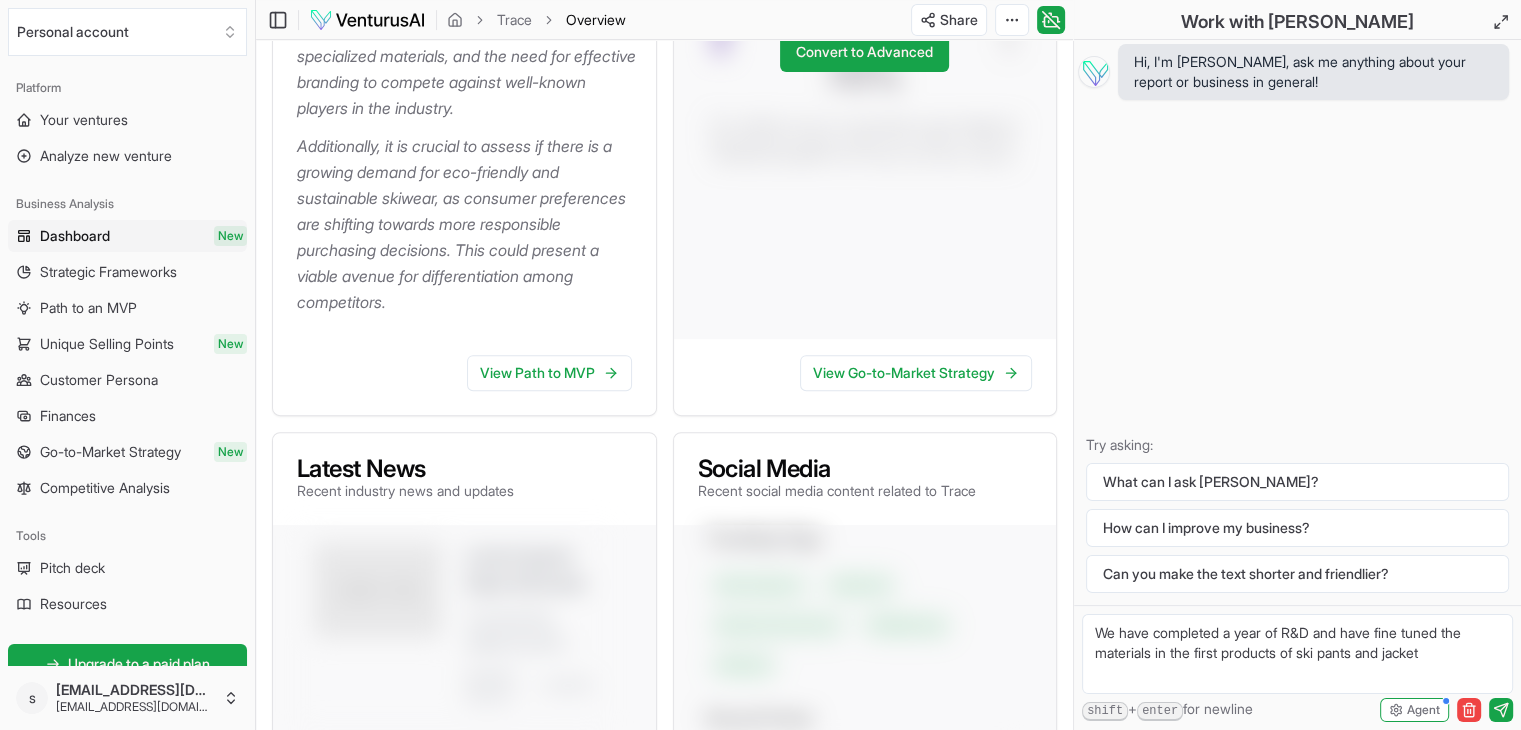 click on "We have completed a year of R&D and have fine tuned the materials in the first products of ski pants and jacket" at bounding box center [1297, 654] 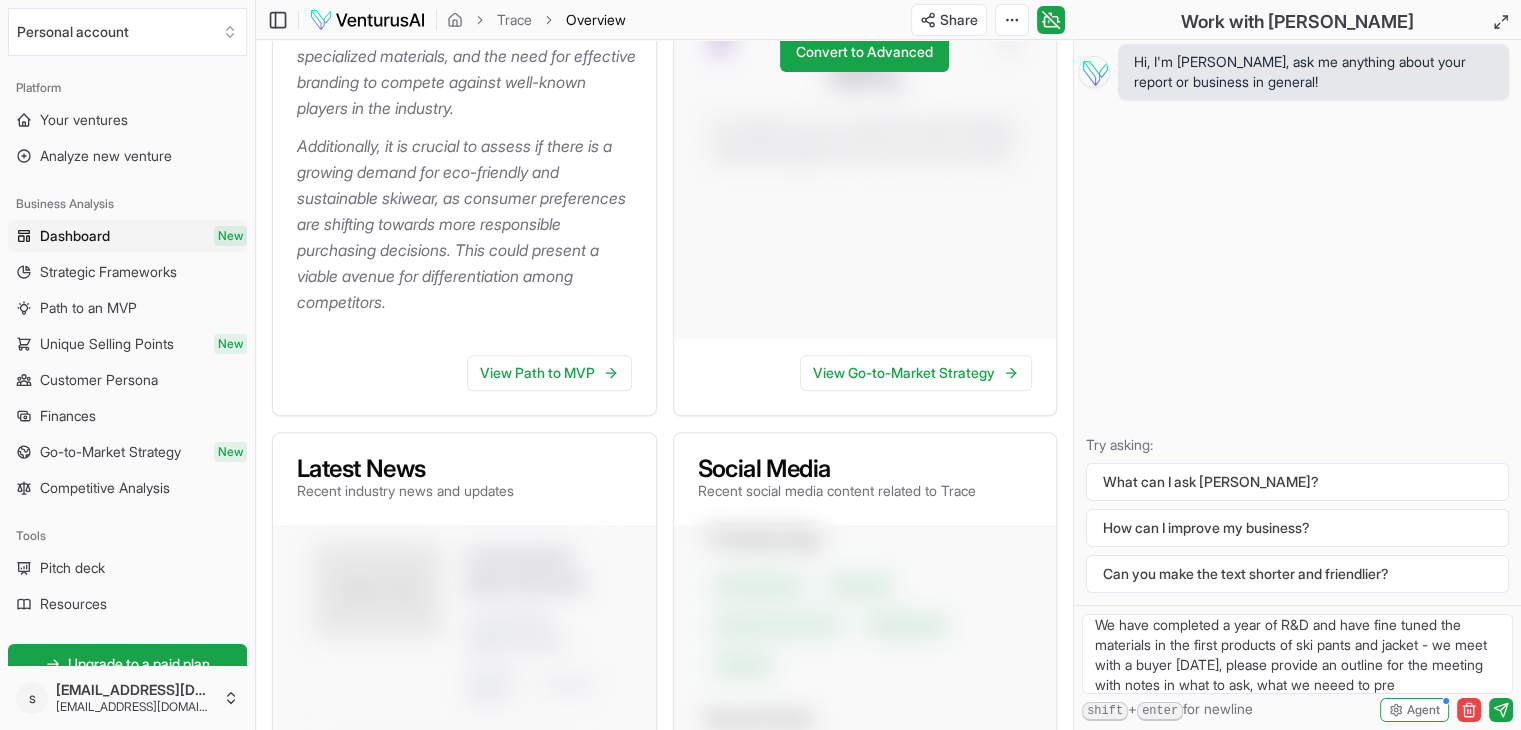 scroll, scrollTop: 28, scrollLeft: 0, axis: vertical 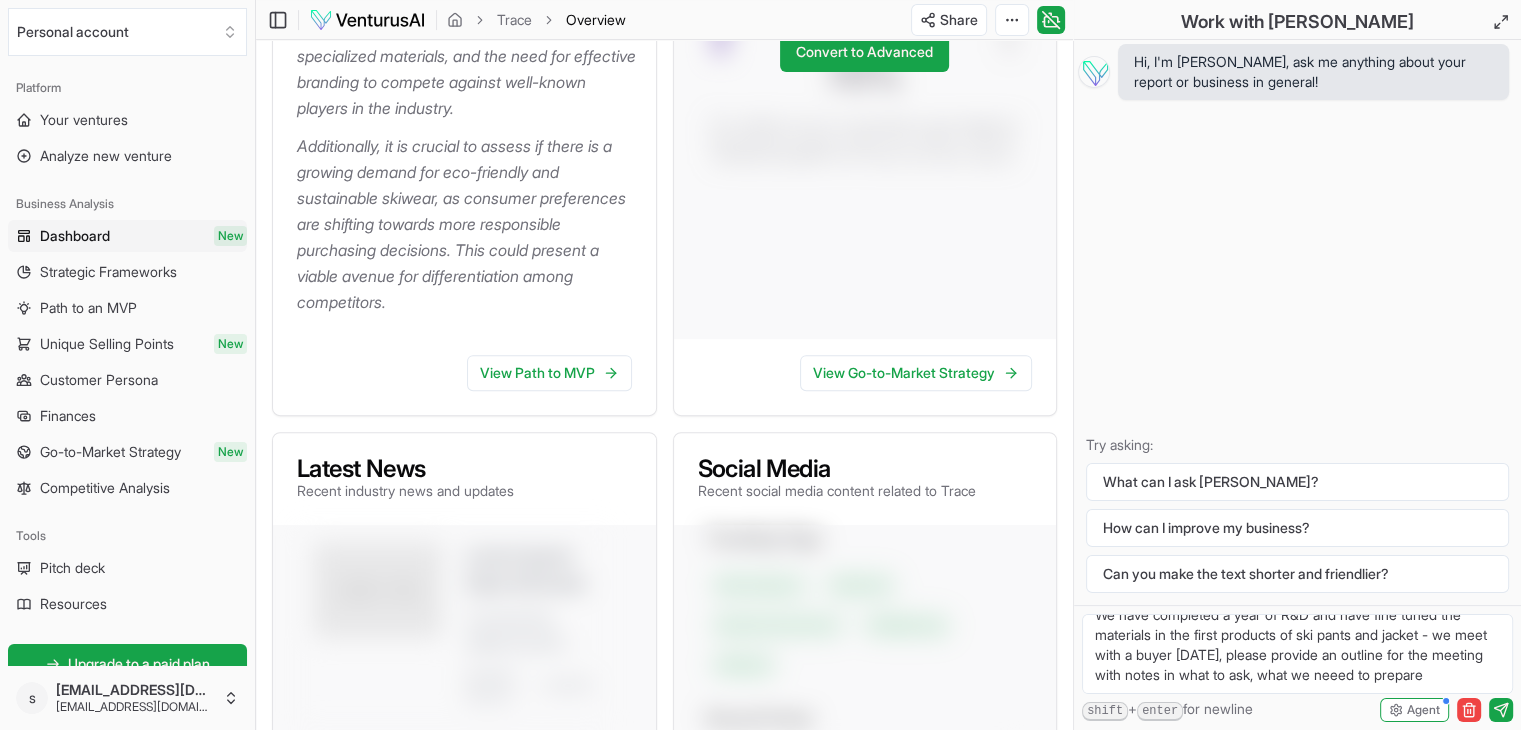 click on "We have completed a year of R&D and have fine tuned the materials in the first products of ski pants and jacket - we meet with a buyer tomorrow, please provide an outline for the meeting with notes in what to ask, what we neeed to prepare" at bounding box center (1297, 654) 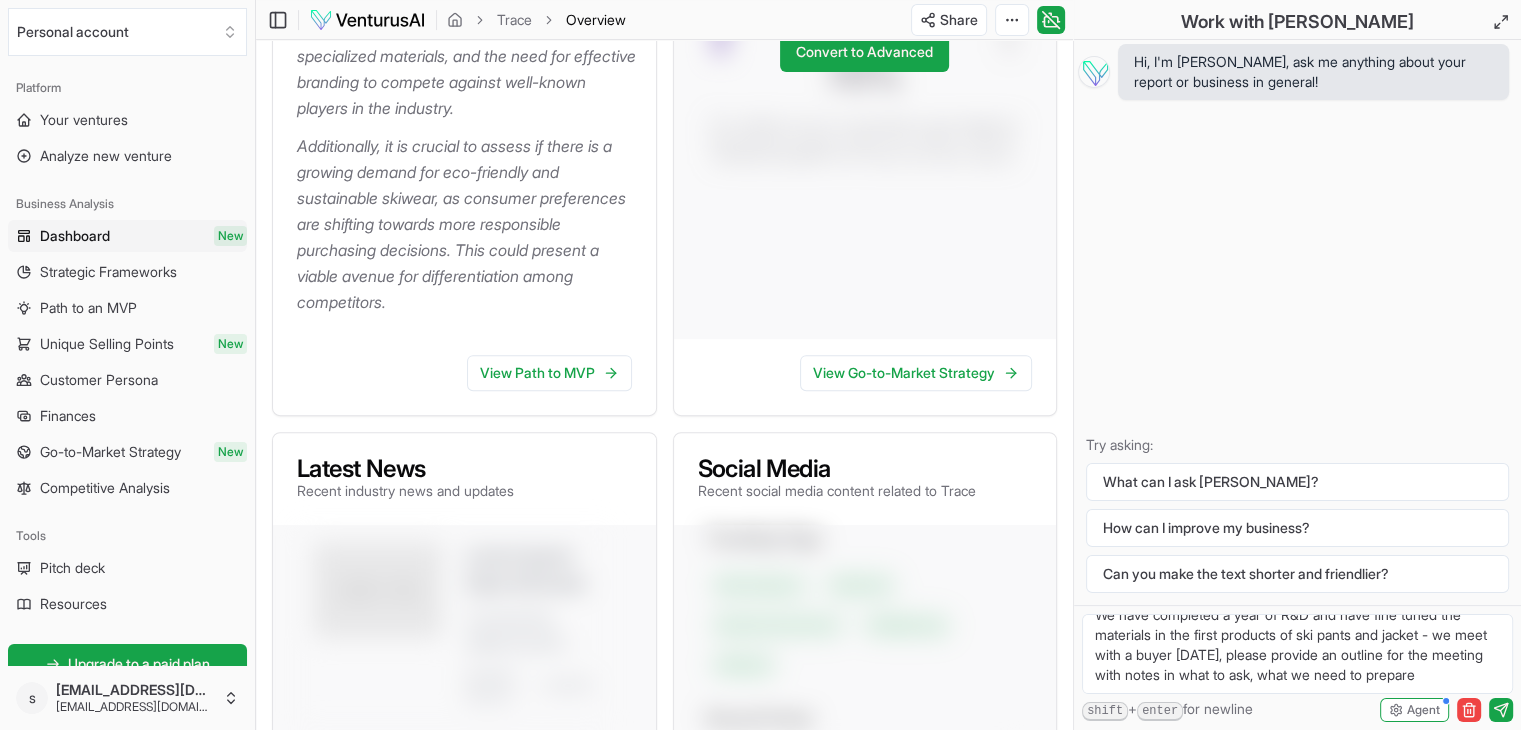 scroll, scrollTop: 37, scrollLeft: 0, axis: vertical 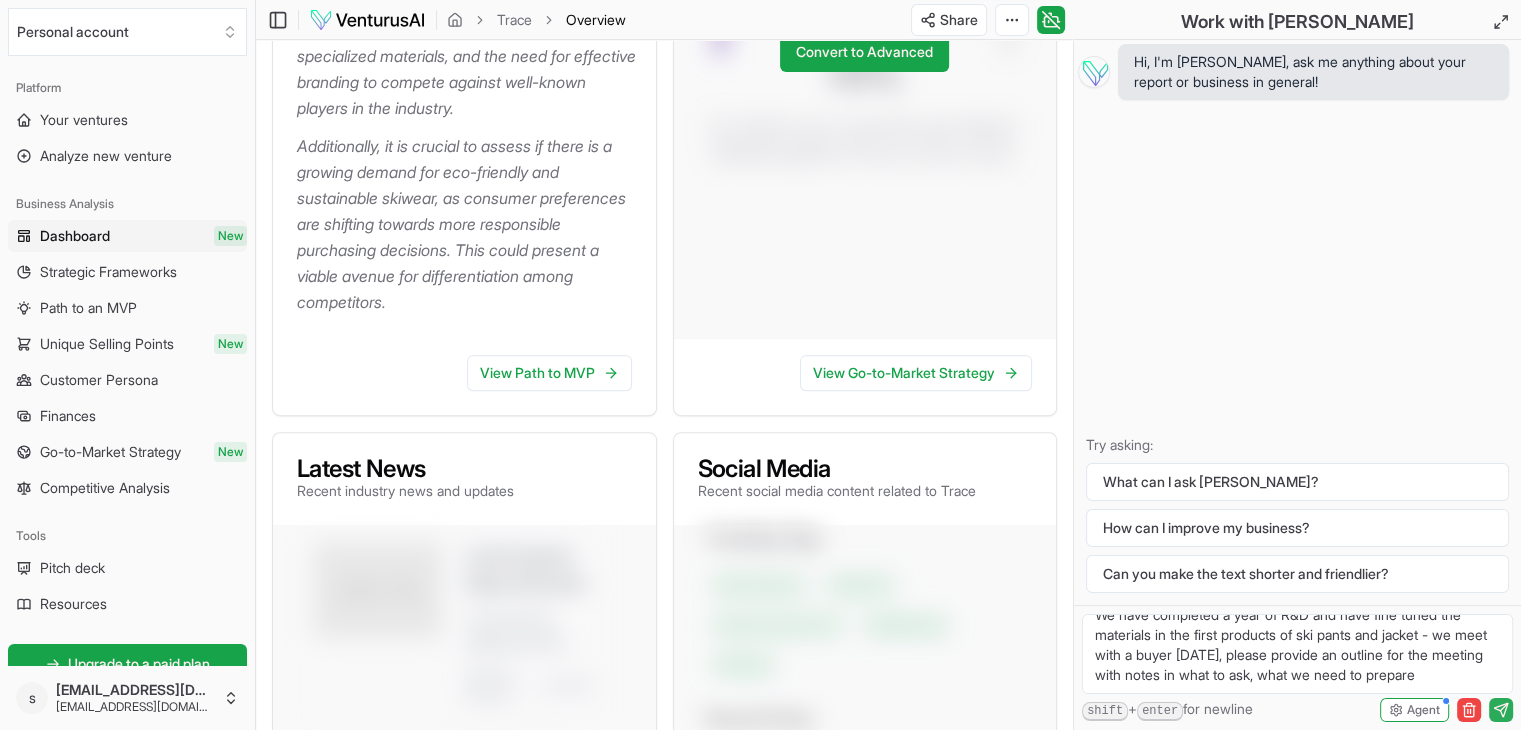 type on "We have completed a year of R&D and have fine tuned the materials in the first products of ski pants and jacket - we meet with a buyer tomorrow, please provide an outline for the meeting with notes in what to ask, what we need to prepare" 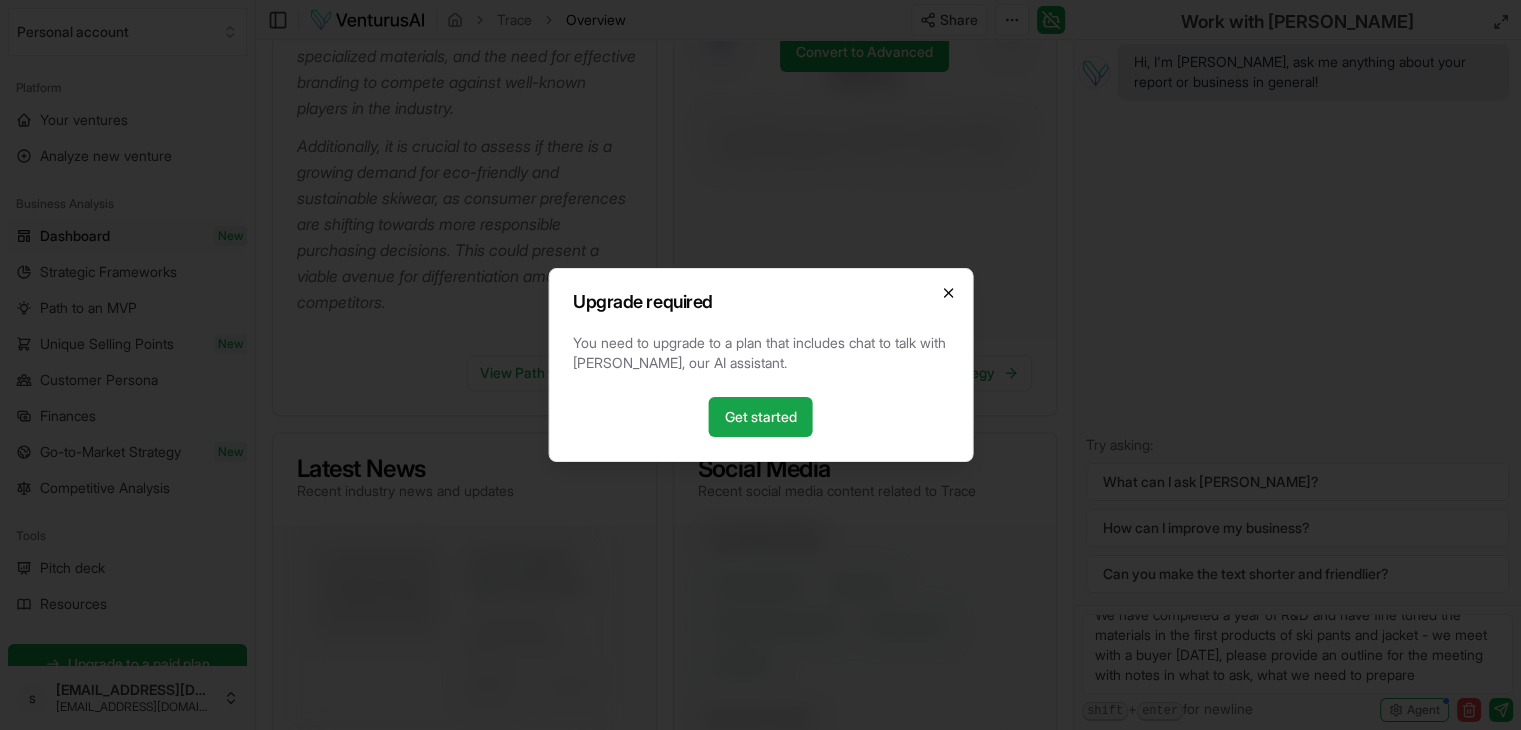 click 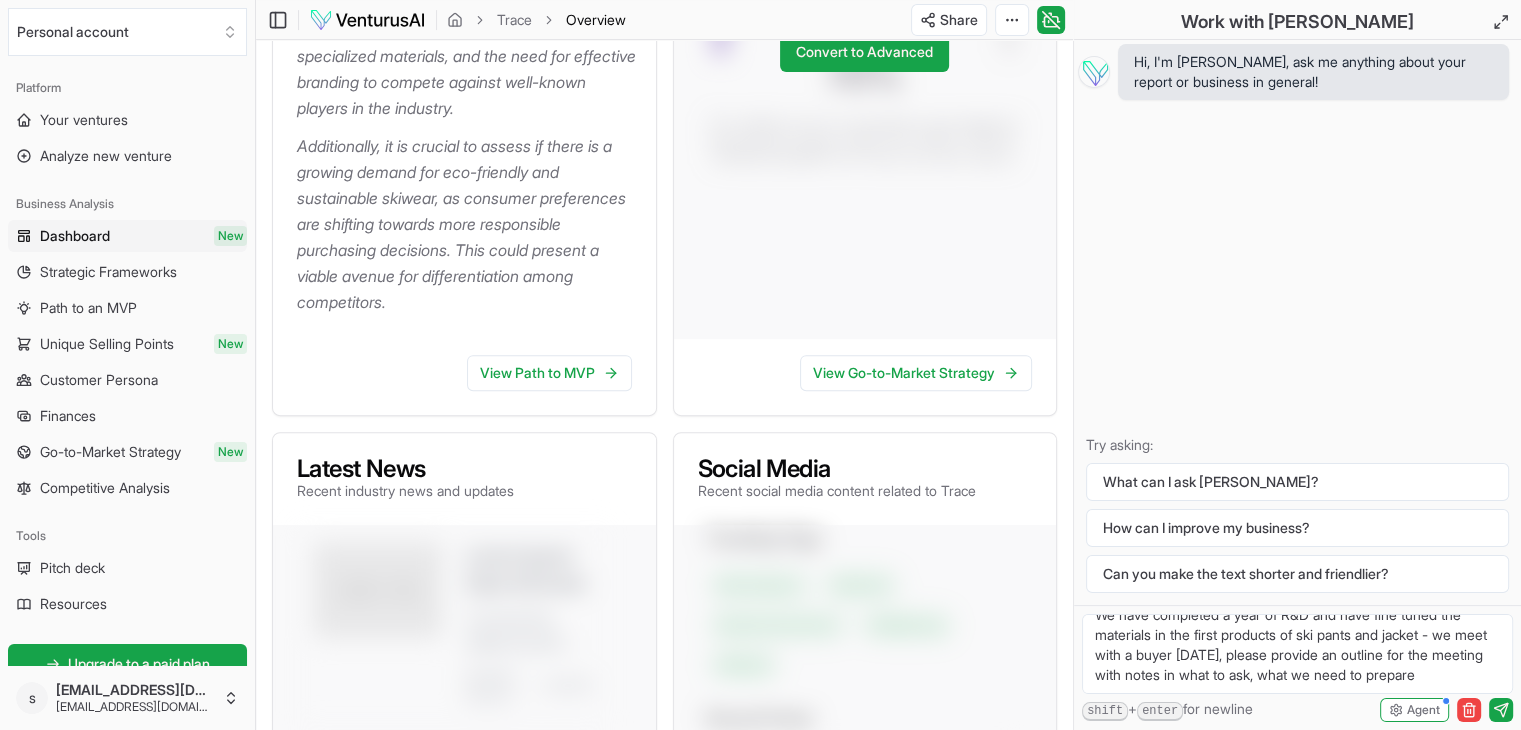 scroll, scrollTop: 0, scrollLeft: 0, axis: both 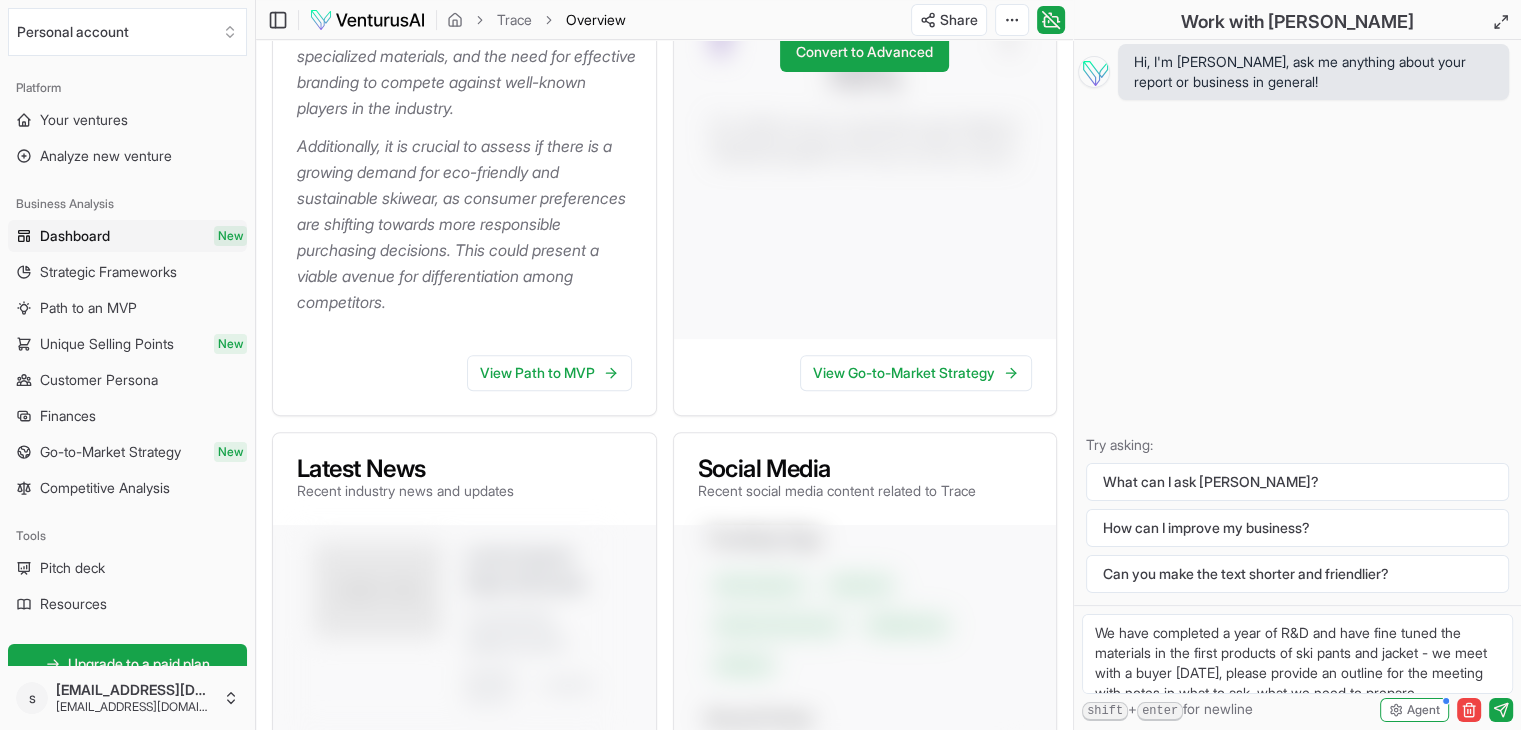 drag, startPoint x: 1164, startPoint y: 670, endPoint x: 1027, endPoint y: 591, distance: 158.14551 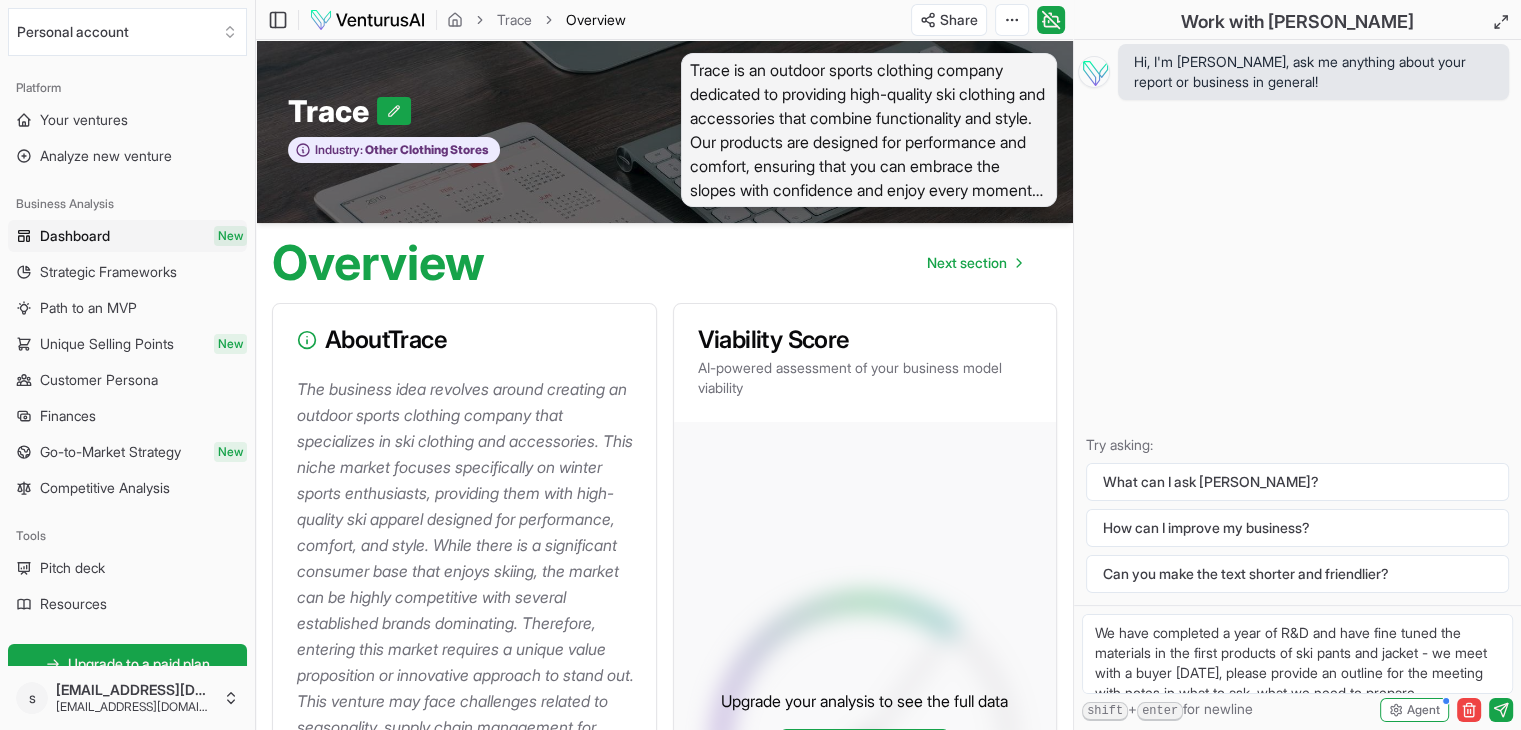 scroll, scrollTop: 0, scrollLeft: 0, axis: both 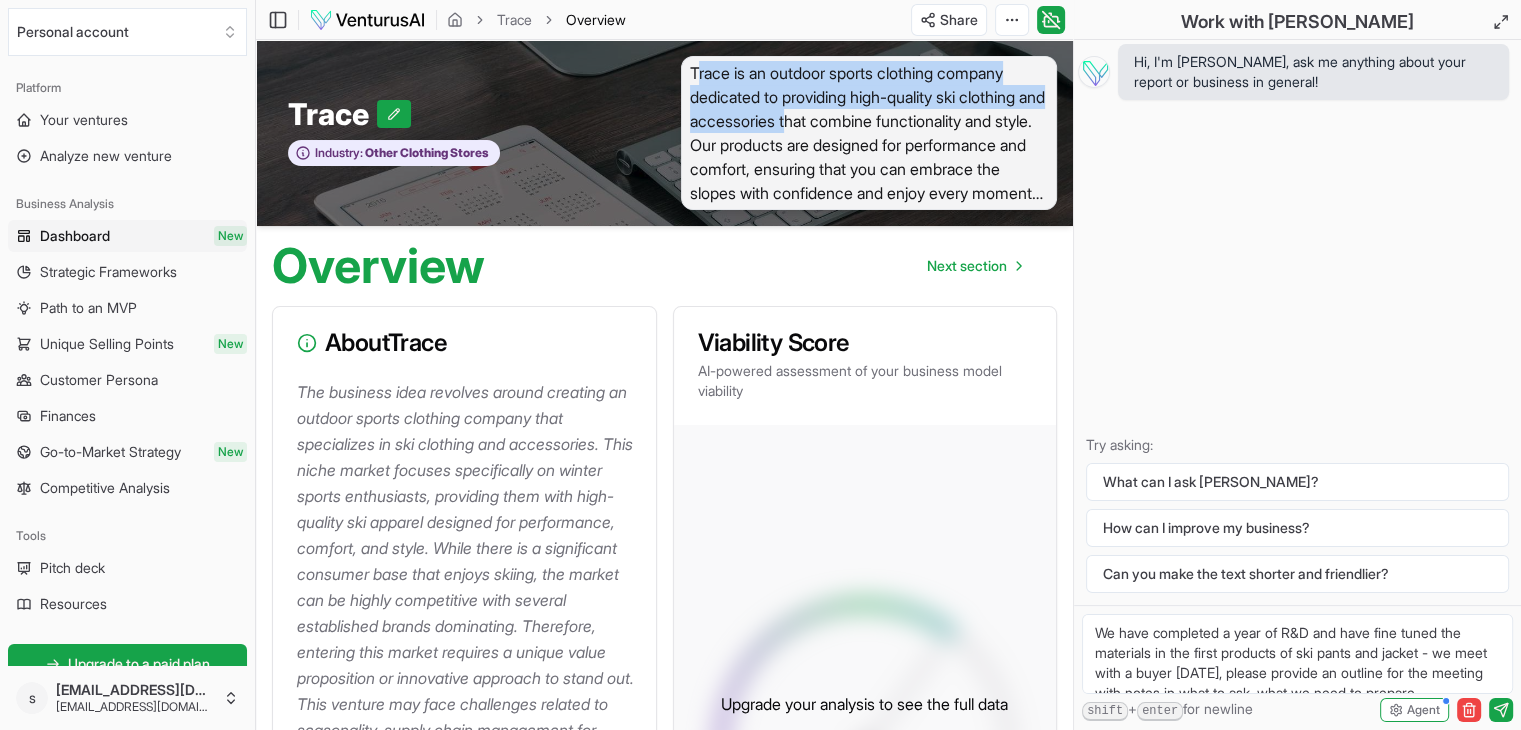 drag, startPoint x: 694, startPoint y: 72, endPoint x: 821, endPoint y: 130, distance: 139.61734 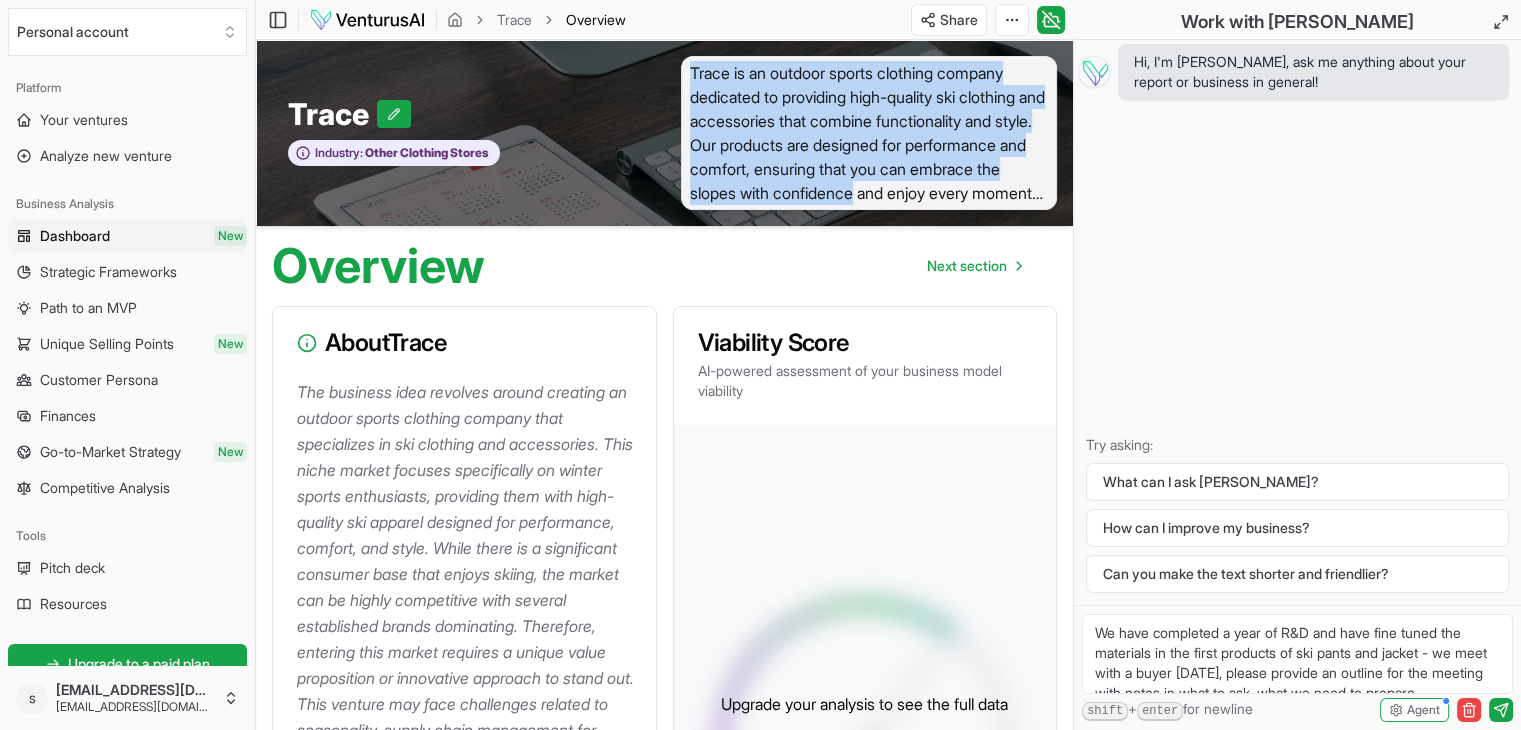 drag, startPoint x: 692, startPoint y: 70, endPoint x: 994, endPoint y: 195, distance: 326.84705 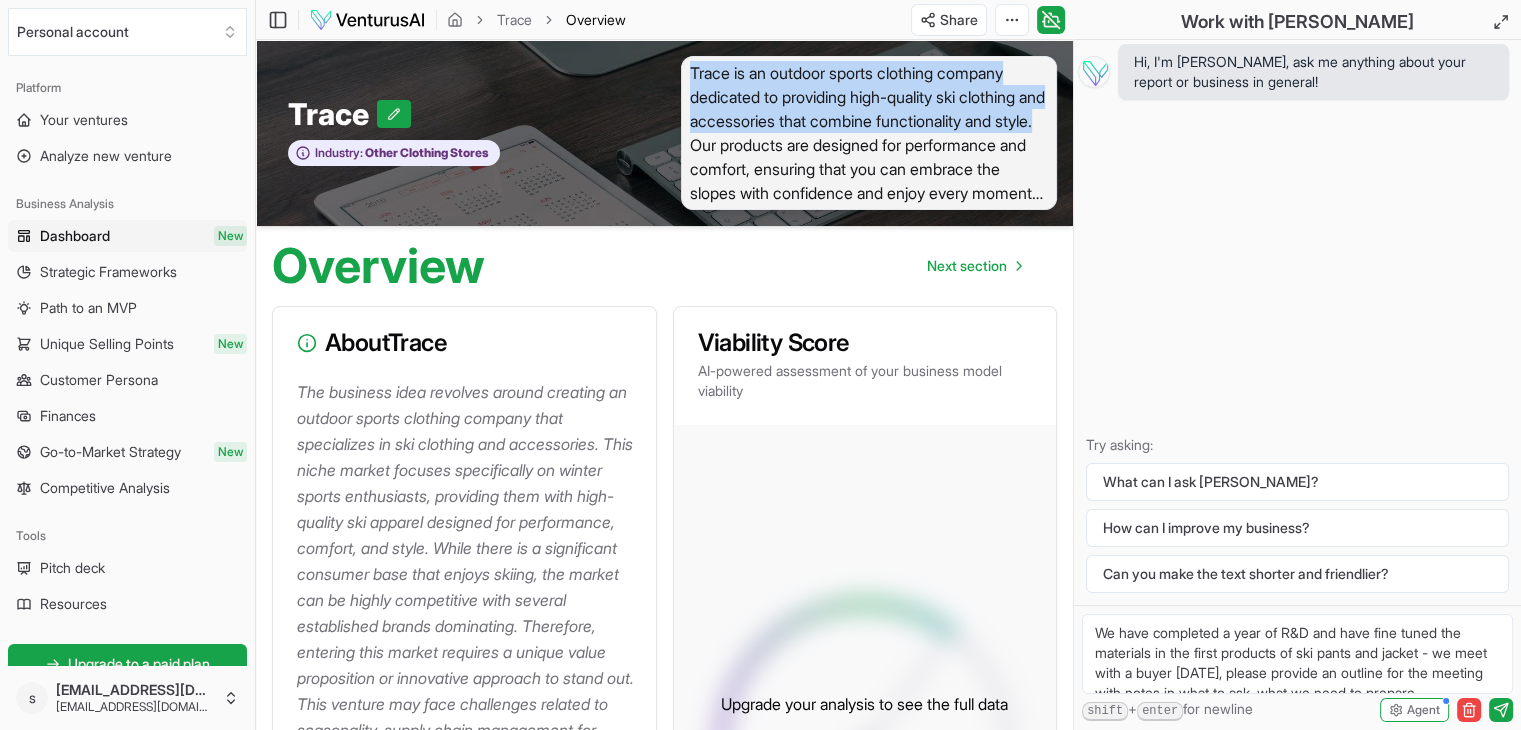 drag, startPoint x: 729, startPoint y: 144, endPoint x: 684, endPoint y: 71, distance: 85.75546 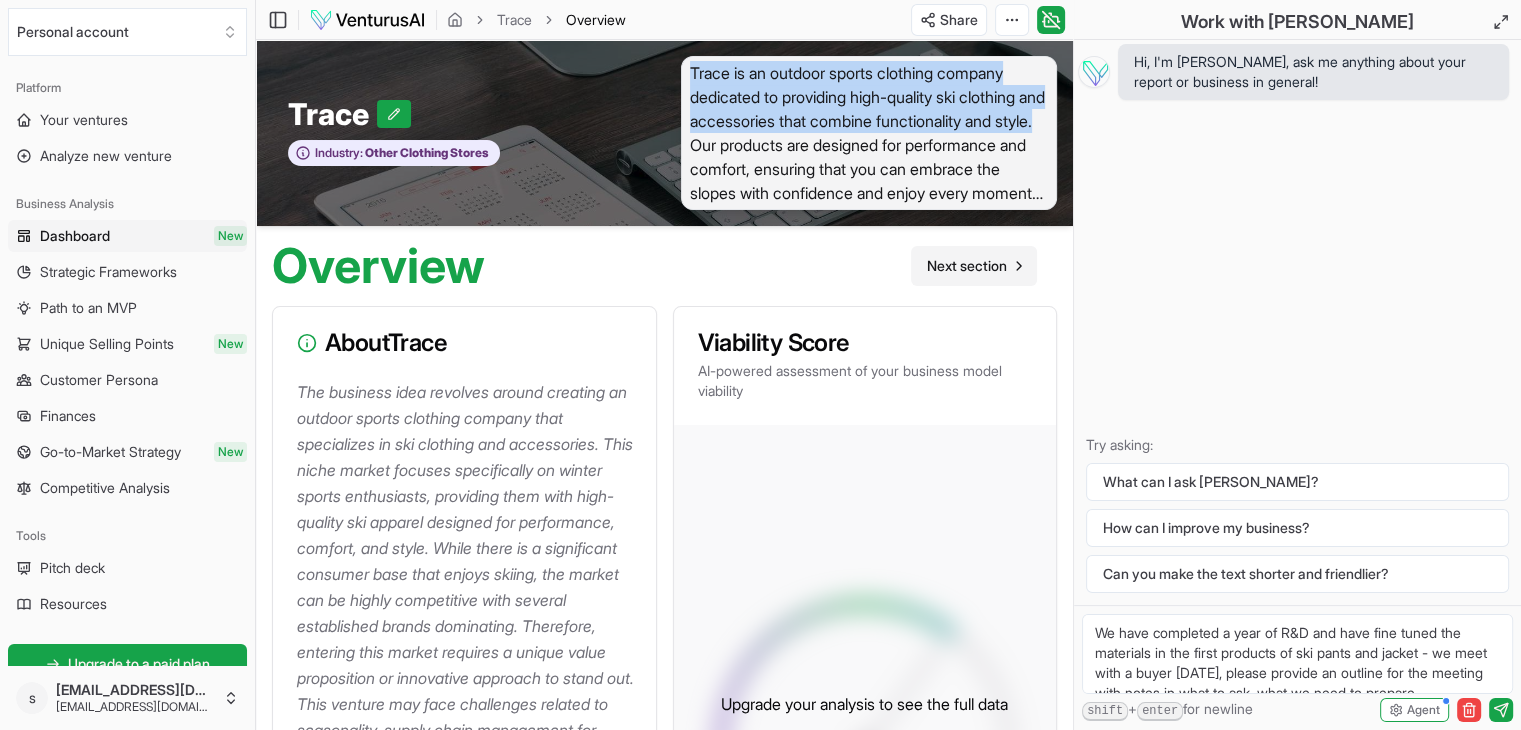 click on "Next section" at bounding box center [974, 266] 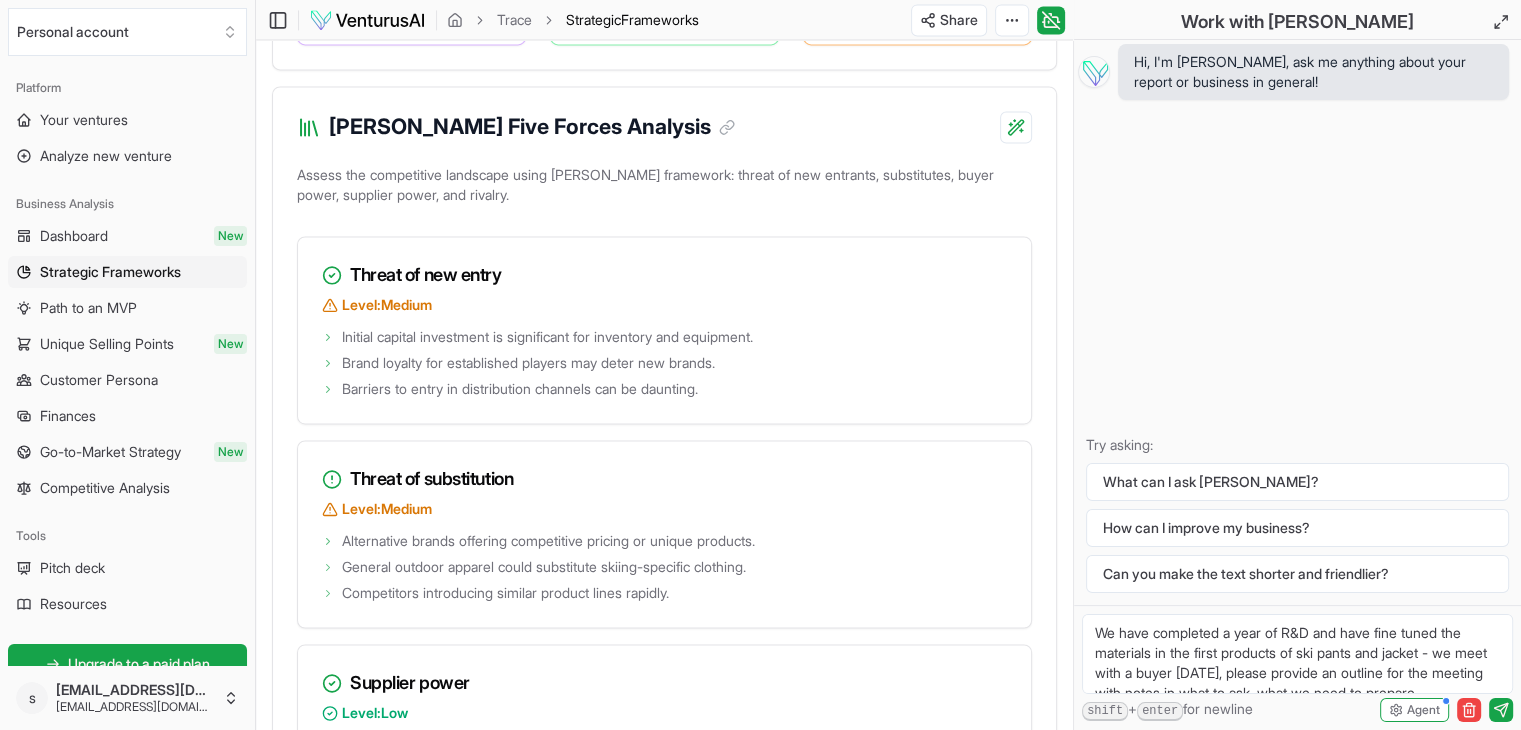 scroll, scrollTop: 3100, scrollLeft: 0, axis: vertical 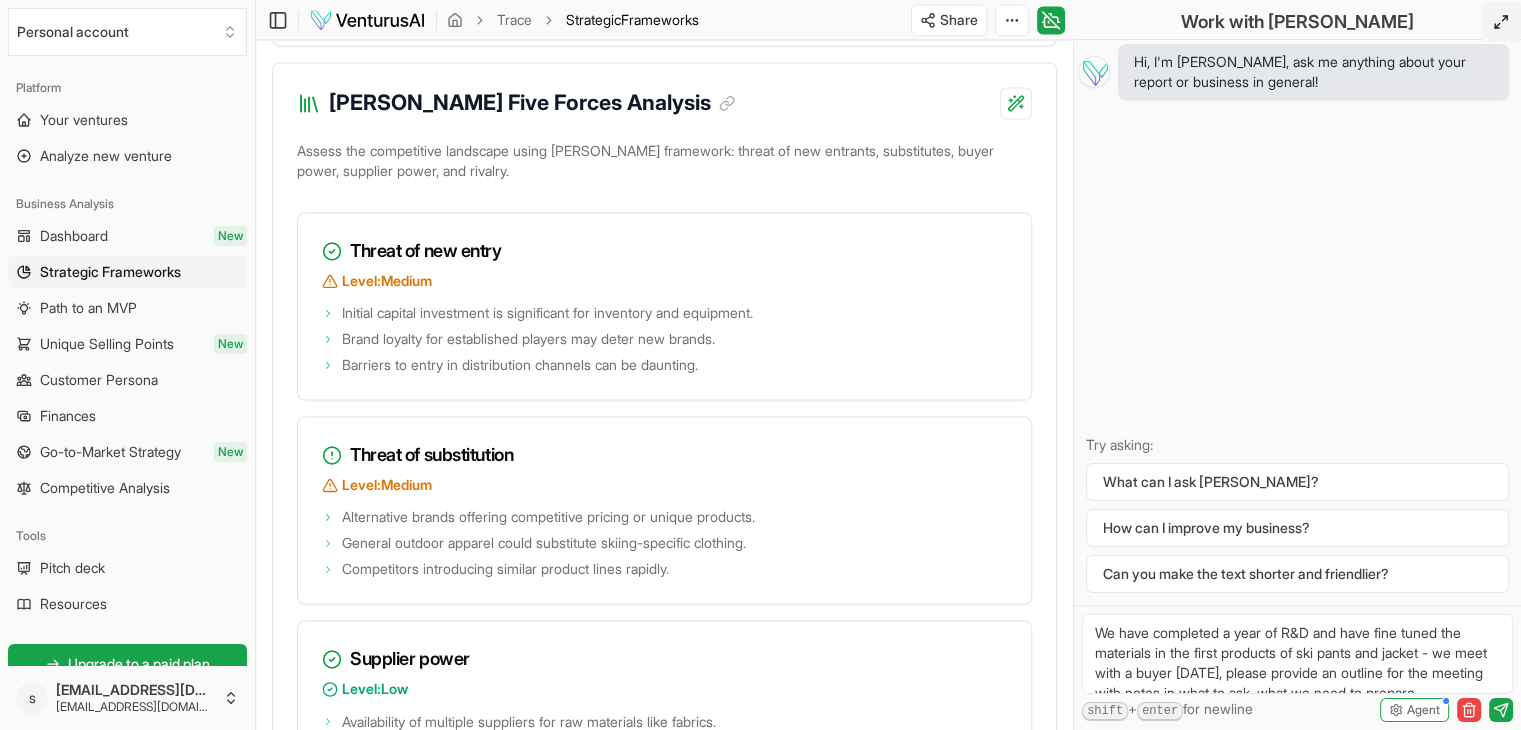 click 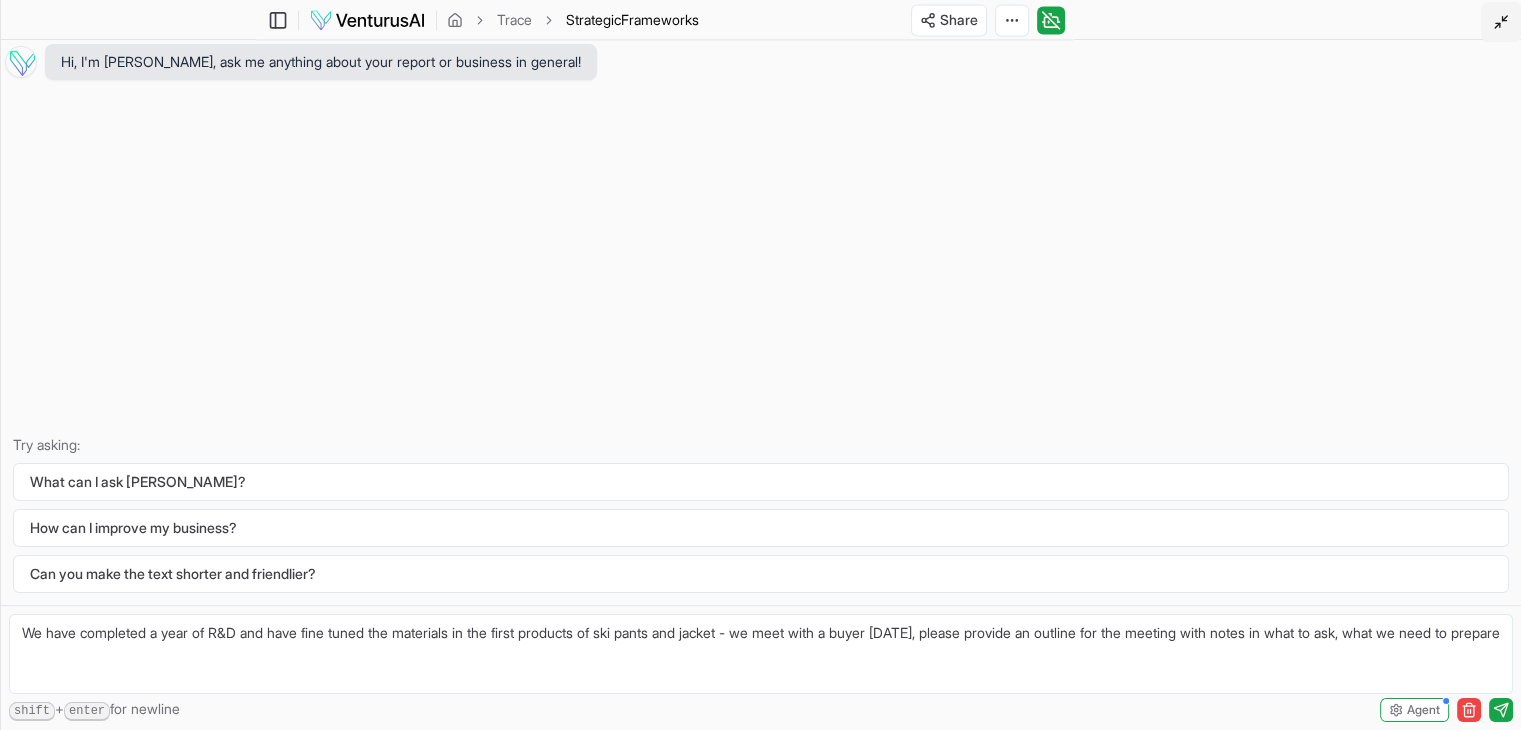 click 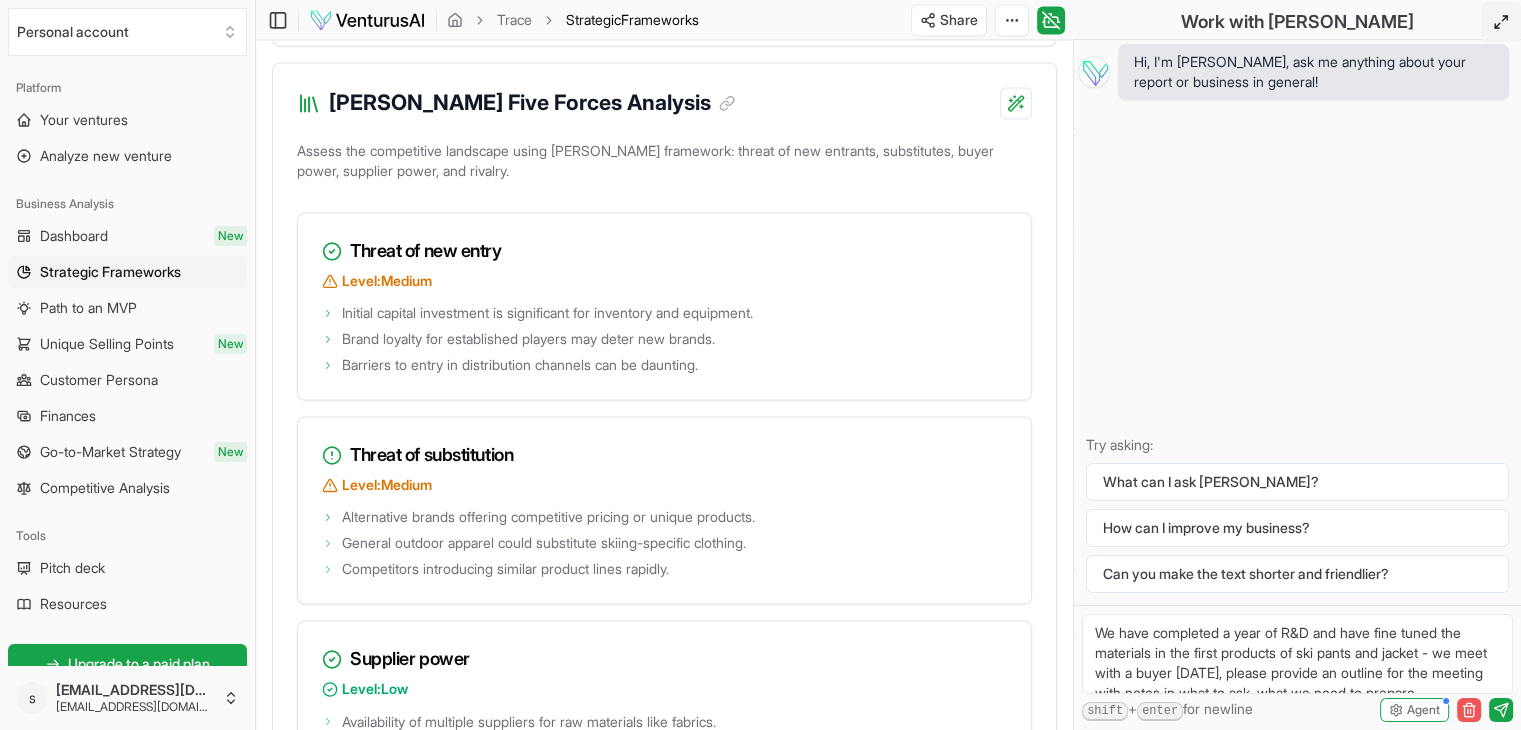 click 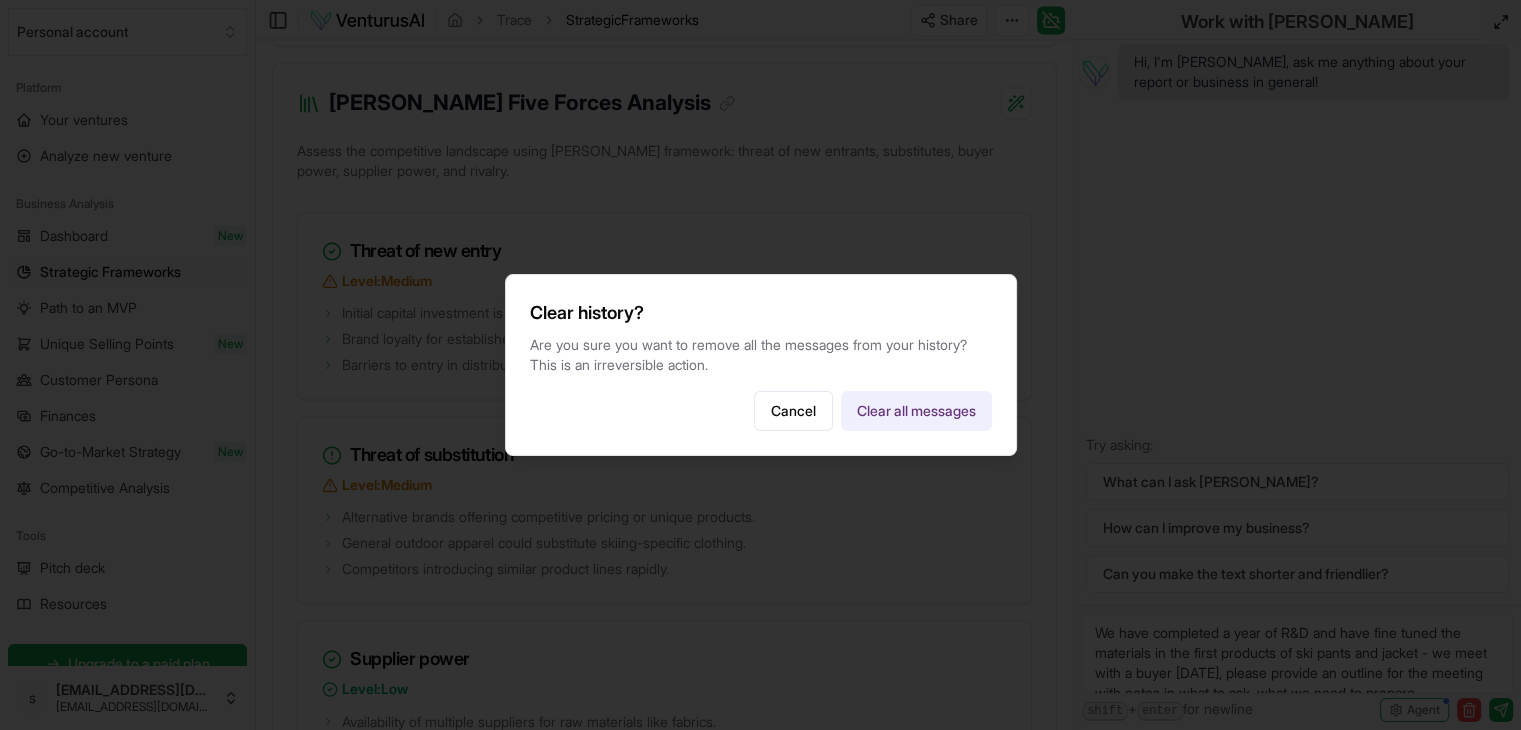 click on "Clear all messages" at bounding box center (916, 411) 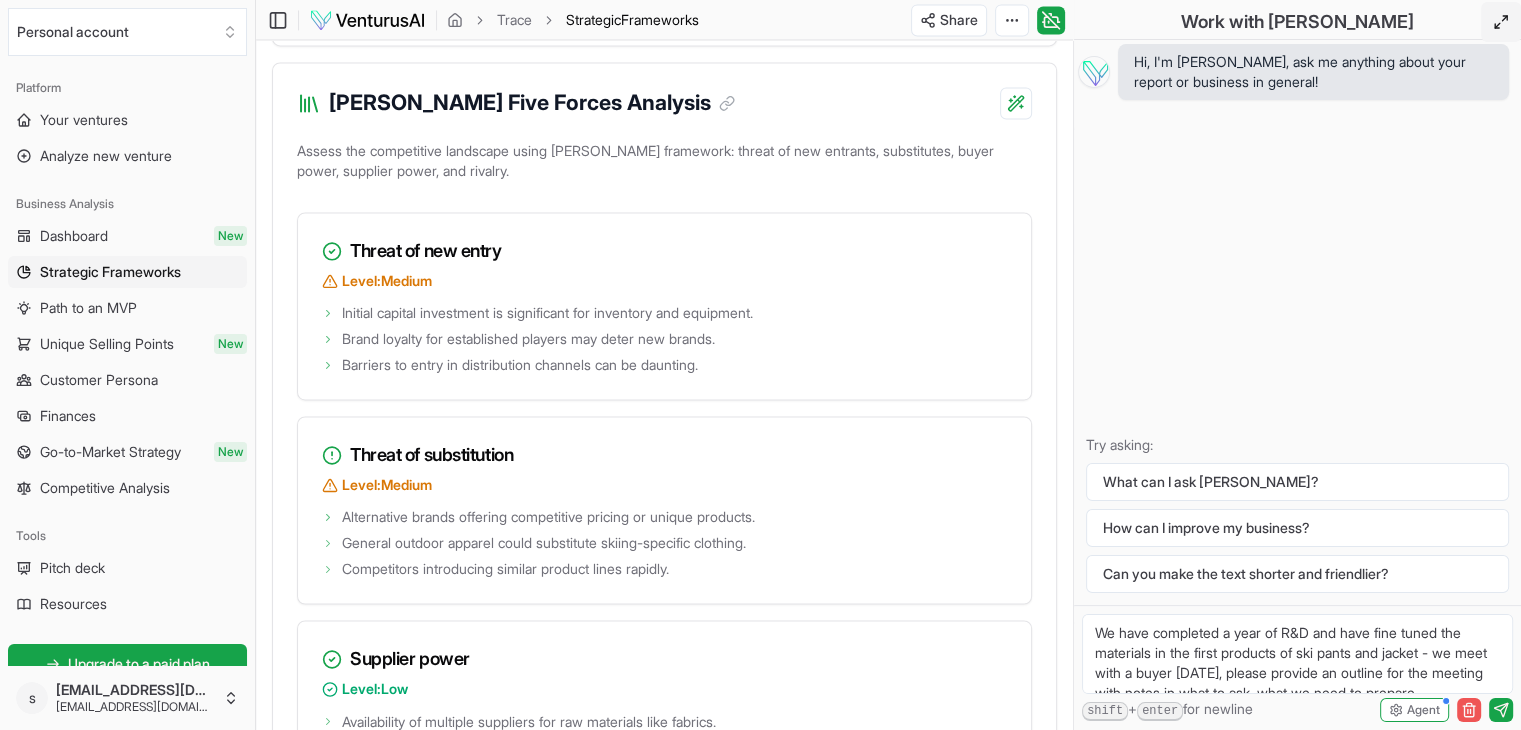click 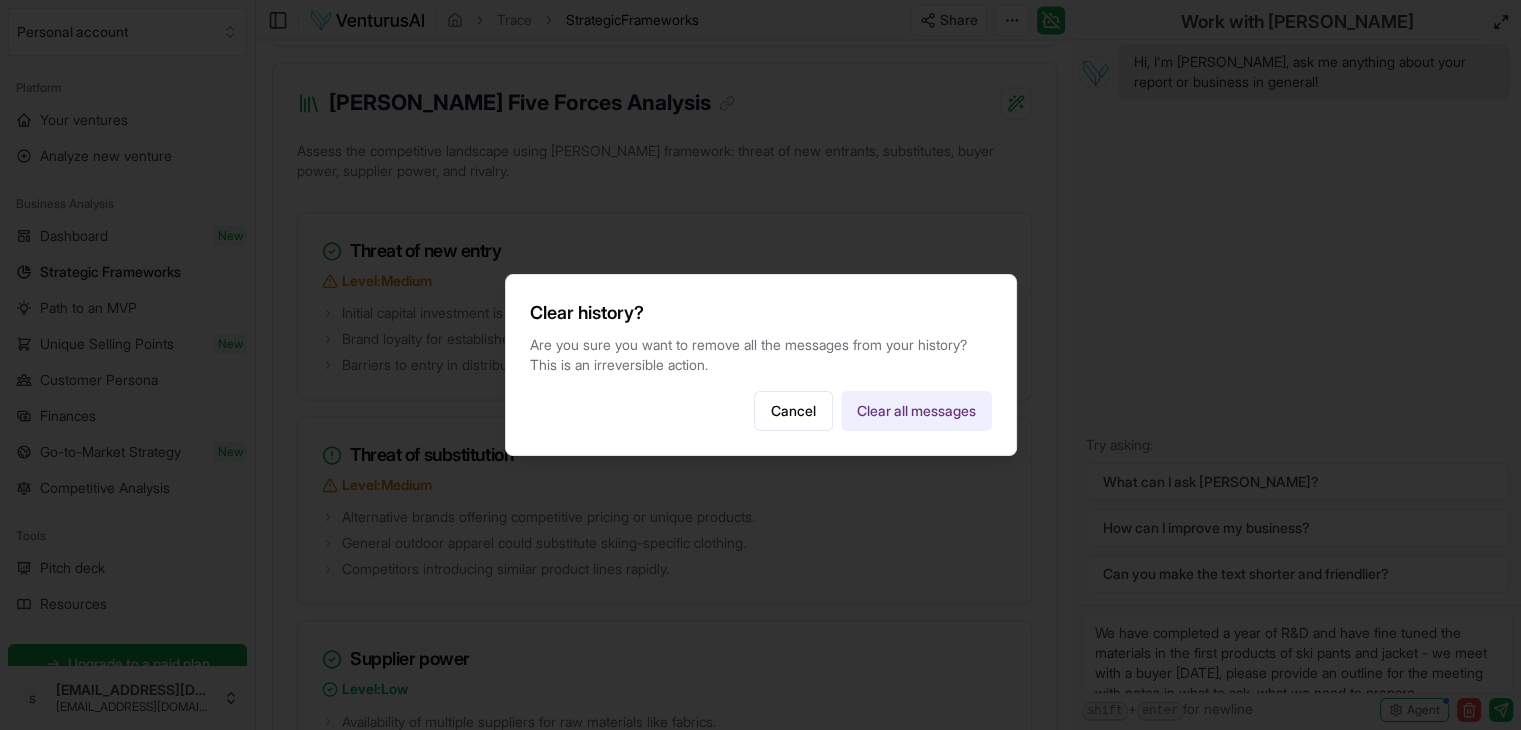 click on "Clear all messages" at bounding box center (916, 411) 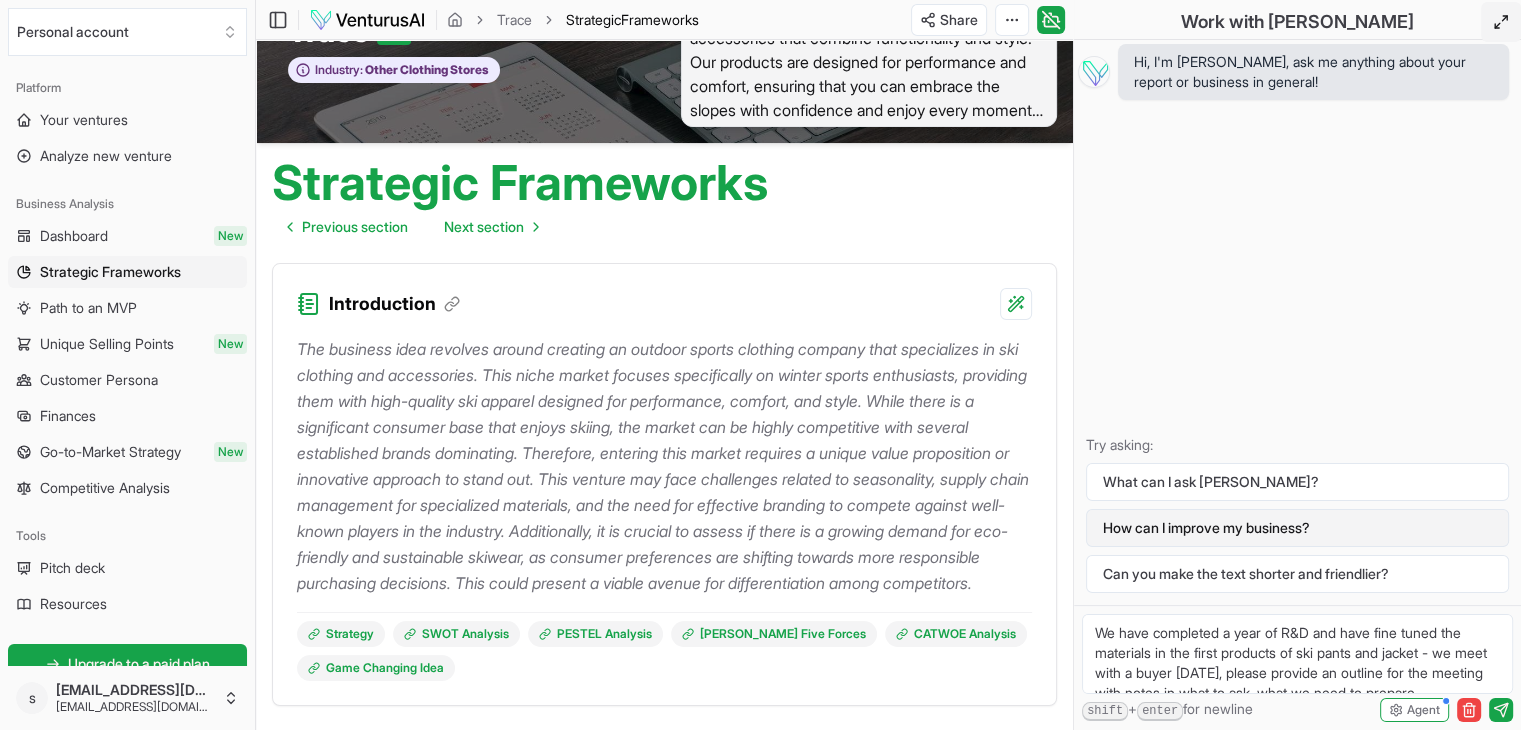 scroll, scrollTop: 0, scrollLeft: 0, axis: both 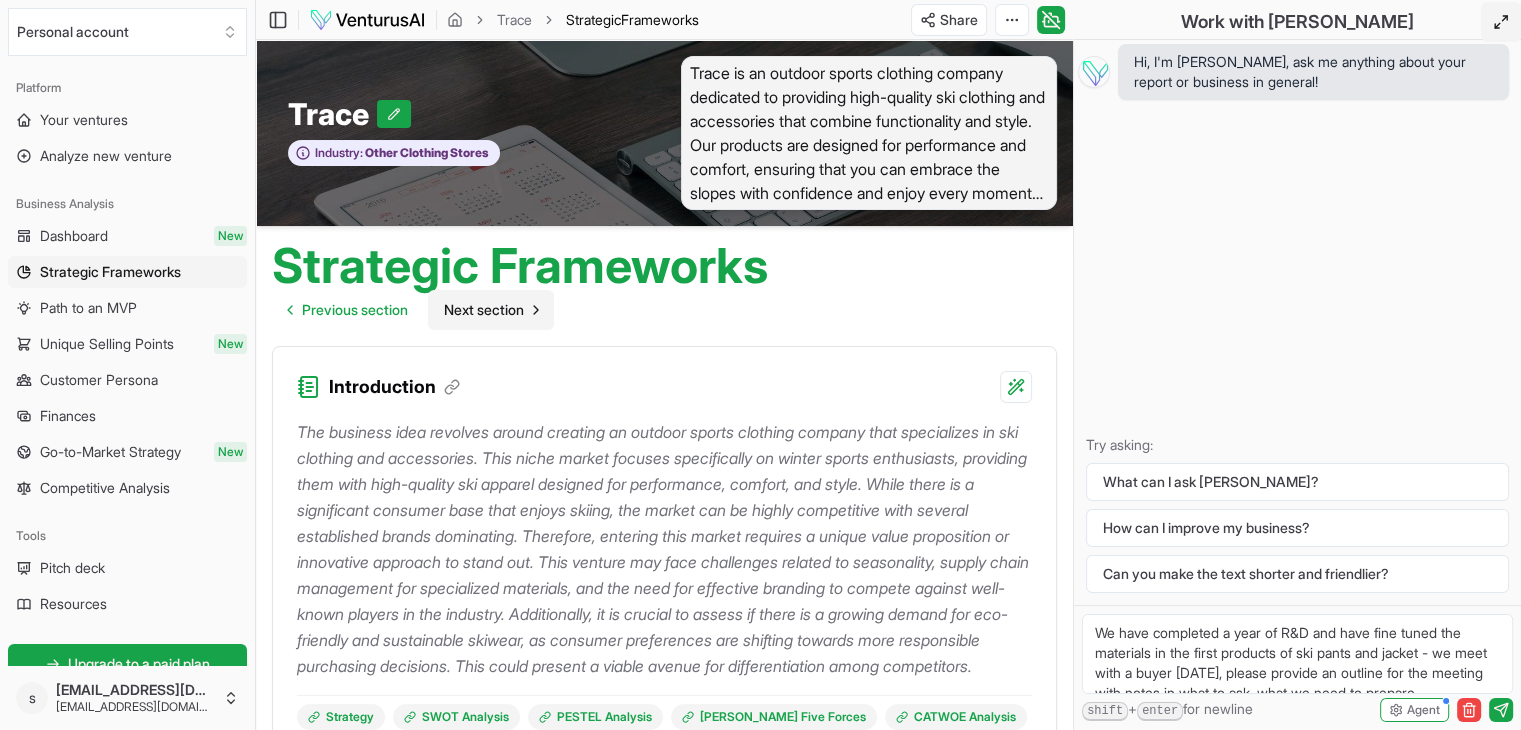 click on "Next section" at bounding box center [484, 310] 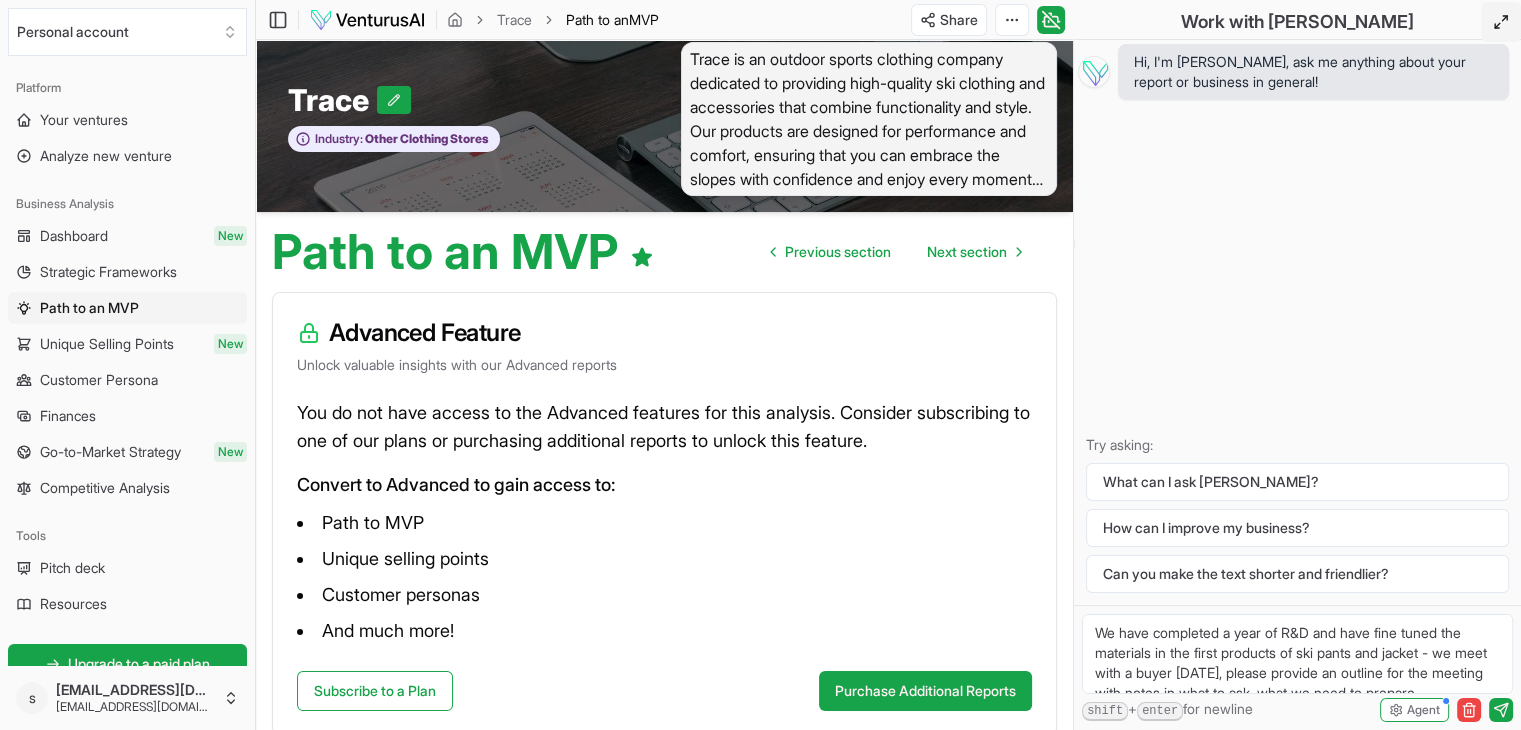 scroll, scrollTop: 0, scrollLeft: 0, axis: both 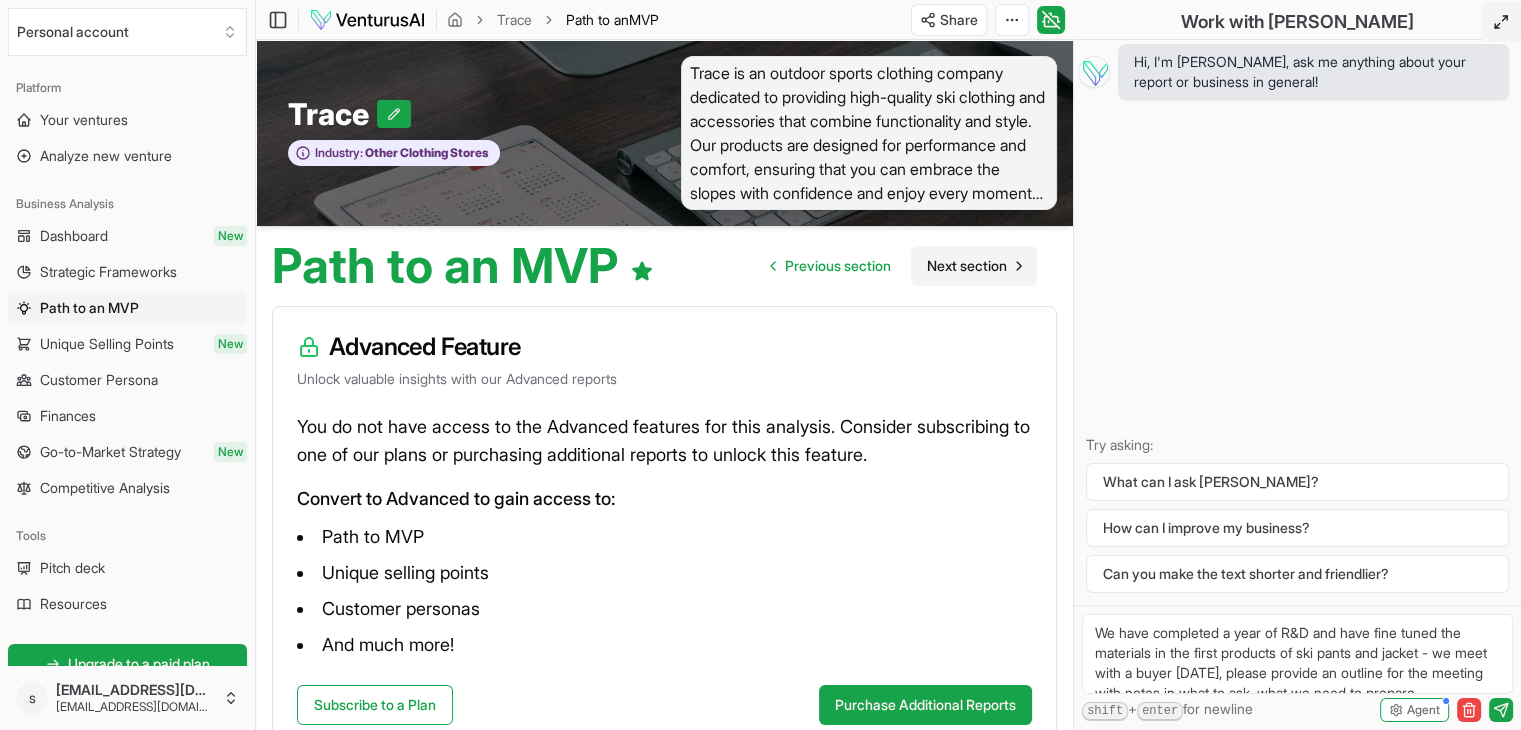 click on "Next section" at bounding box center (967, 266) 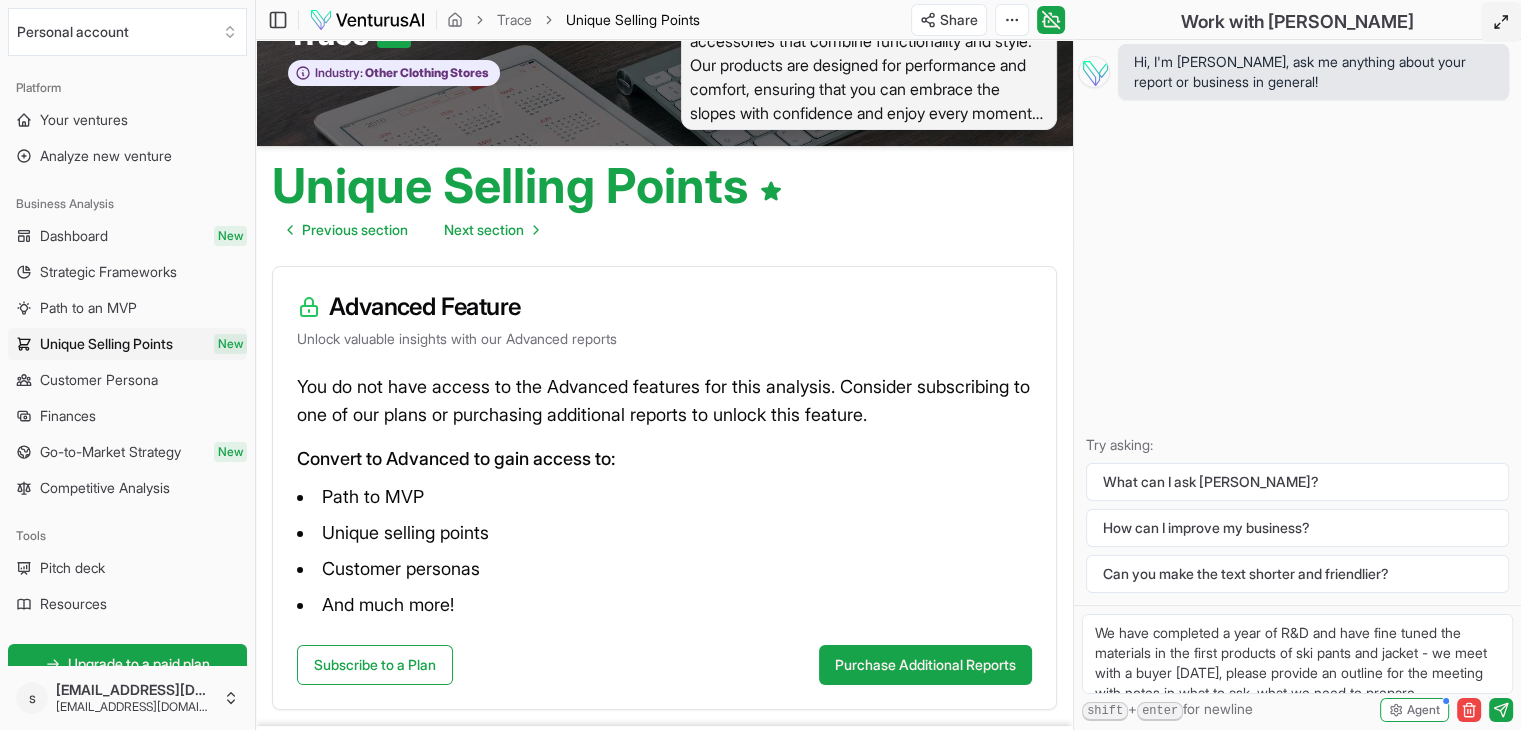 scroll, scrollTop: 0, scrollLeft: 0, axis: both 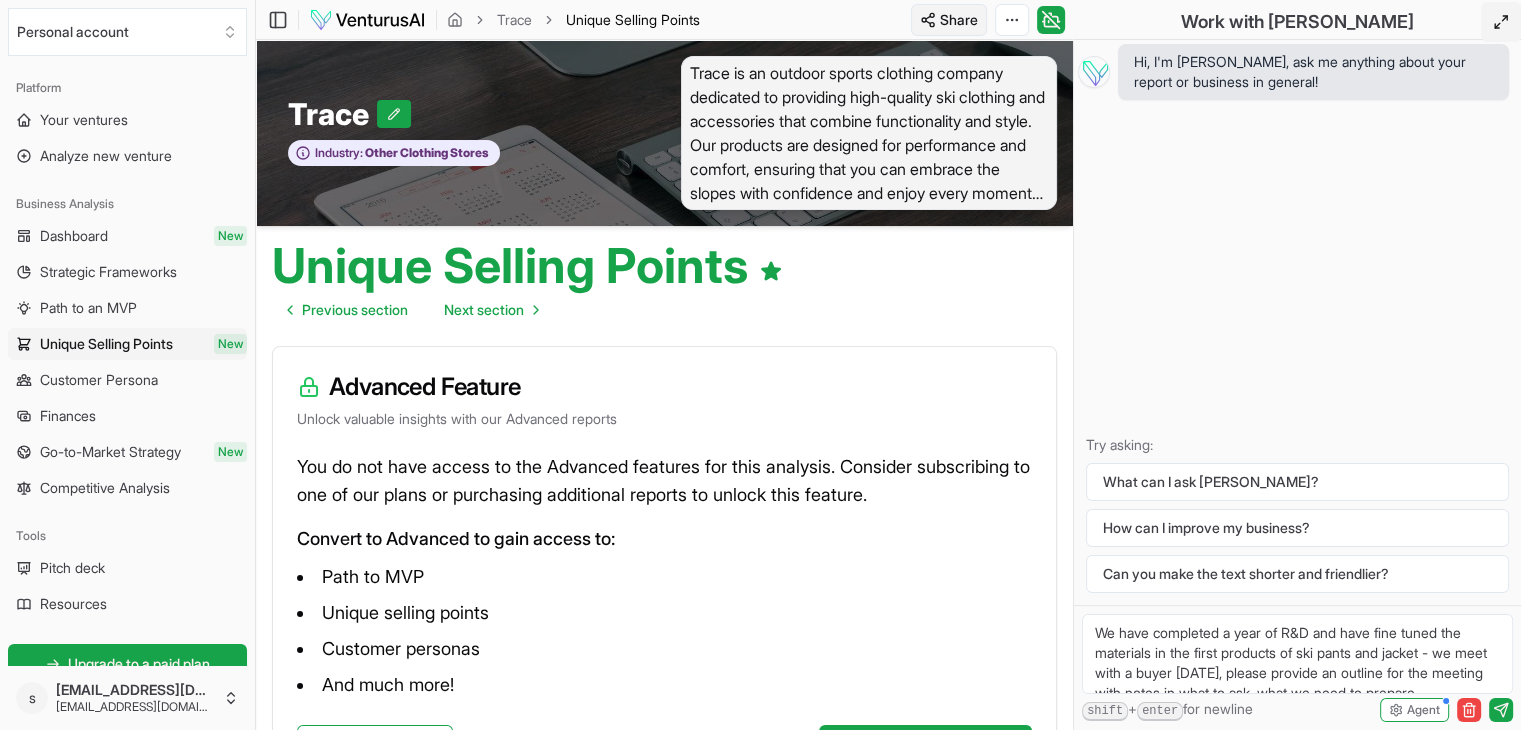 click on "We value your privacy We use cookies to enhance your browsing experience, serve personalized ads or content, and analyze our traffic. By clicking "Accept All", you consent to our use of cookies. Customize    Accept All Customize Consent Preferences   We use cookies to help you navigate efficiently and perform certain functions. You will find detailed information about all cookies under each consent category below. The cookies that are categorized as "Necessary" are stored on your browser as they are essential for enabling the basic functionalities of the site. ...  Show more Necessary Always Active Necessary cookies are required to enable the basic features of this site, such as providing secure log-in or adjusting your consent preferences. These cookies do not store any personally identifiable data. Cookie cookieyes-consent Duration 1 year Description Cookie __cf_bm Duration 1 hour Description This cookie, set by Cloudflare, is used to support Cloudflare Bot Management.  Cookie _cfuvid Duration session lidc" at bounding box center (760, 365) 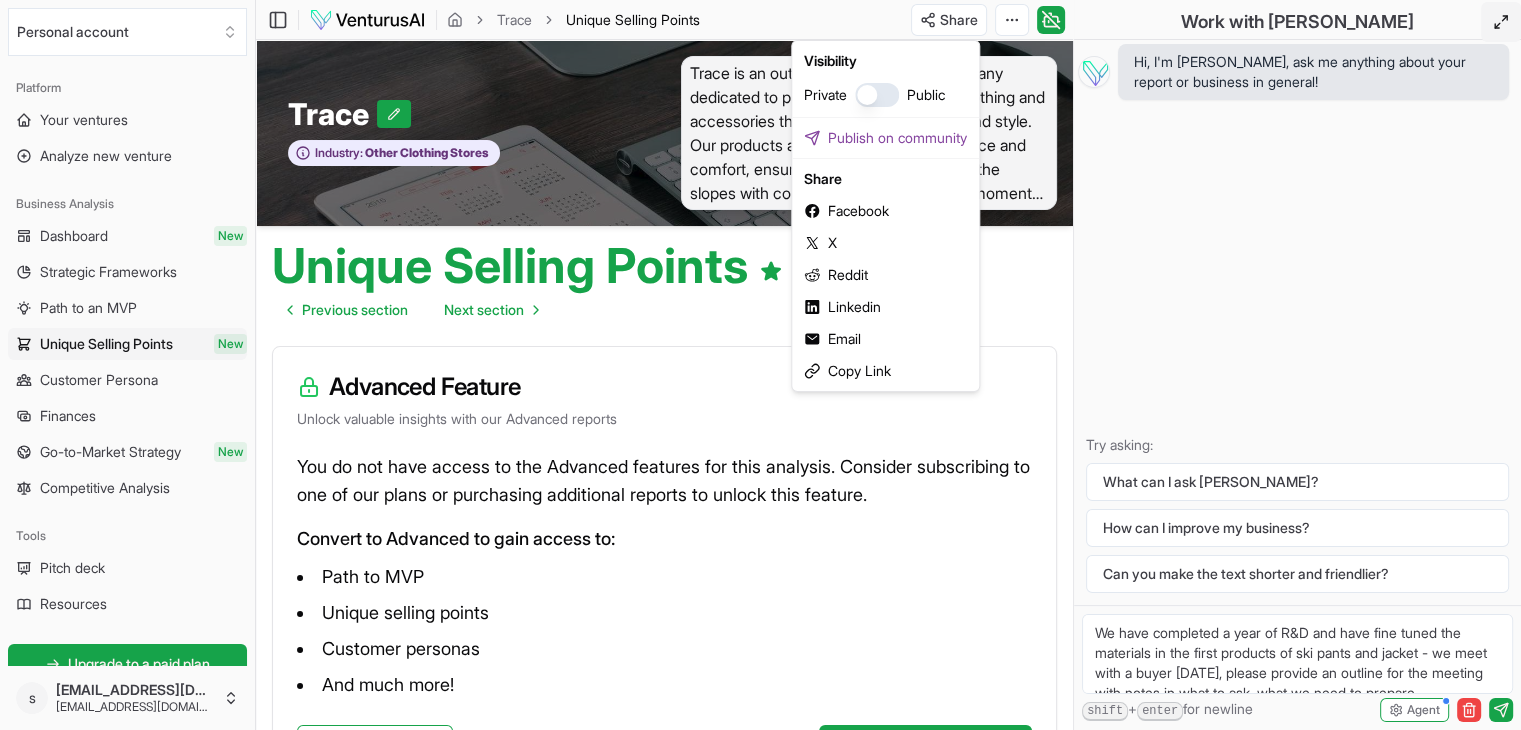 click at bounding box center [877, 95] 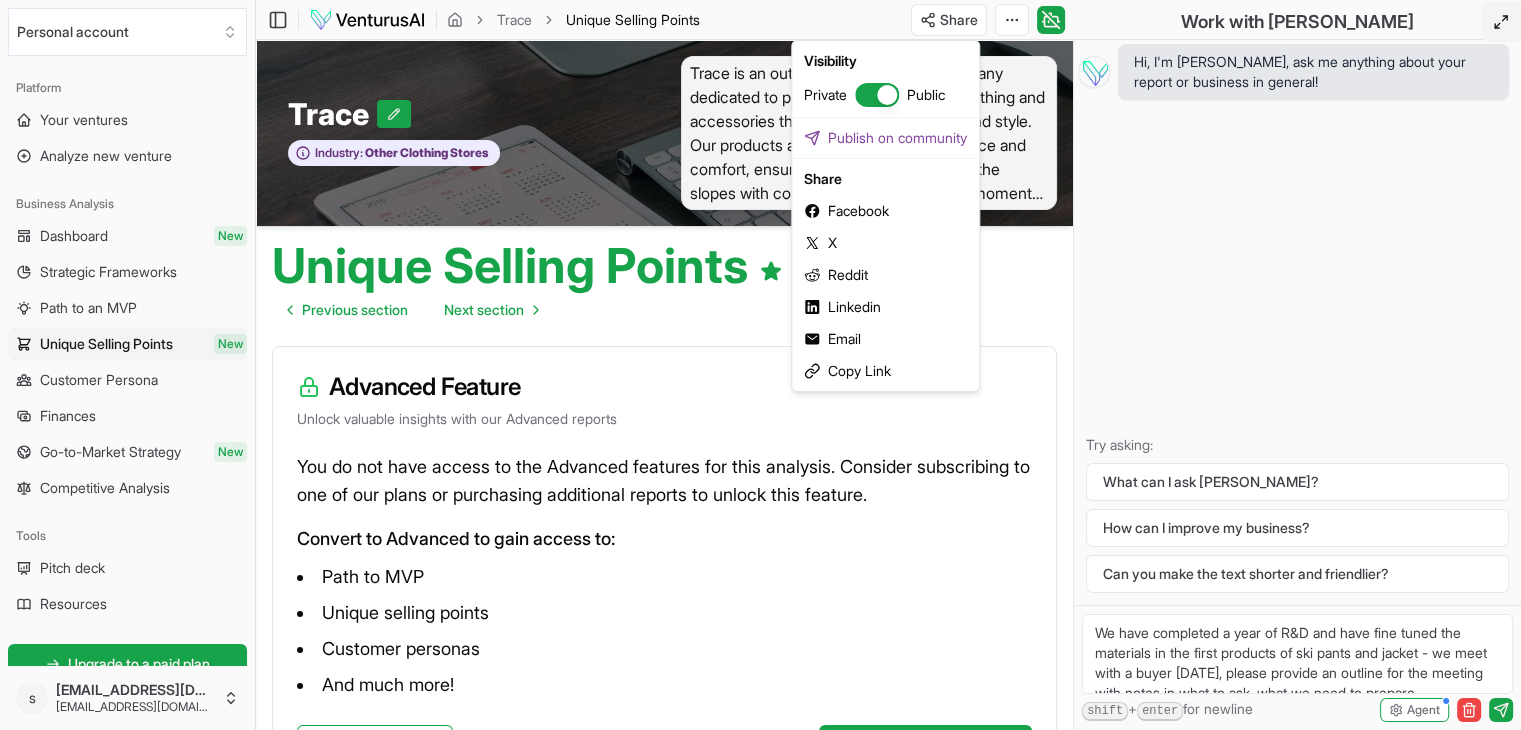 click at bounding box center [877, 95] 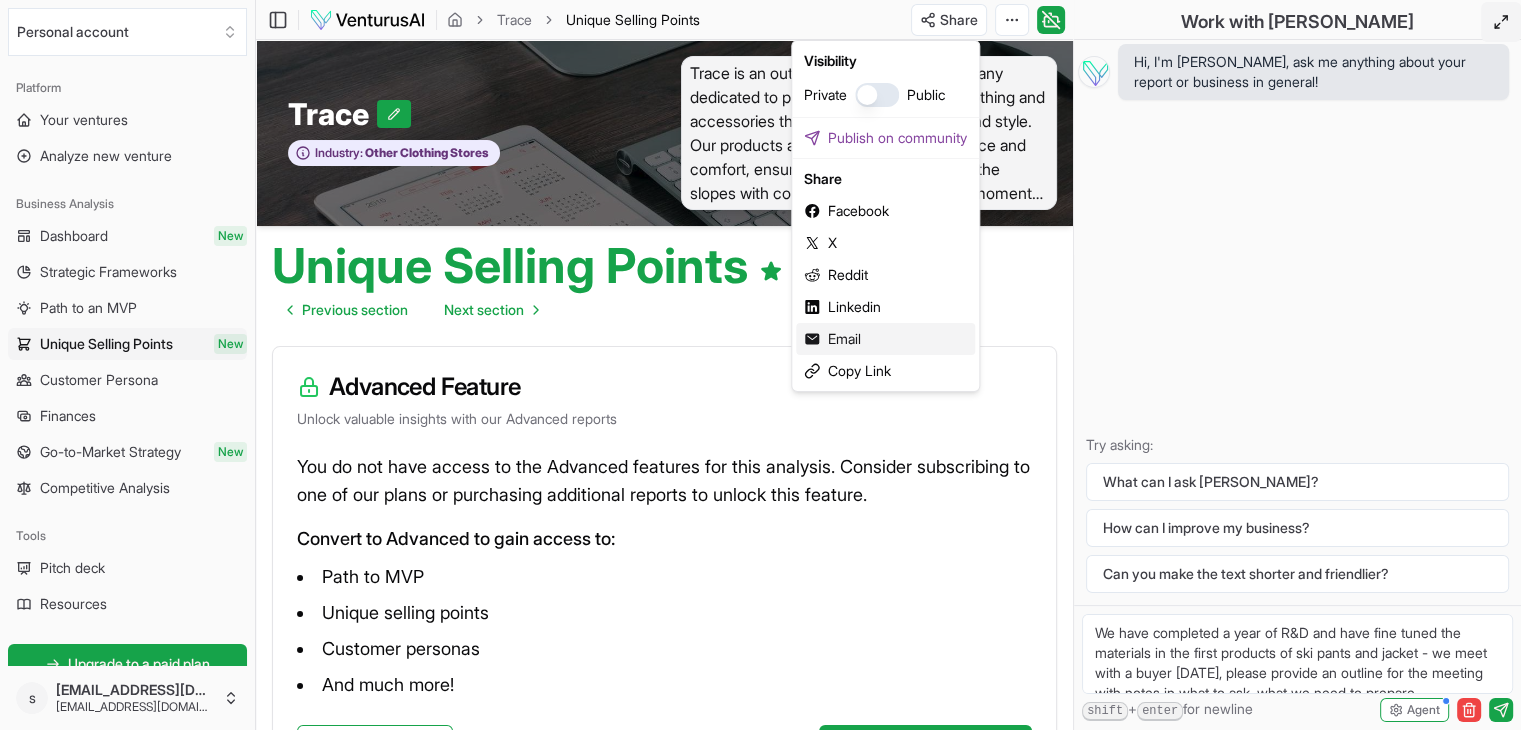click on "Email" at bounding box center [885, 339] 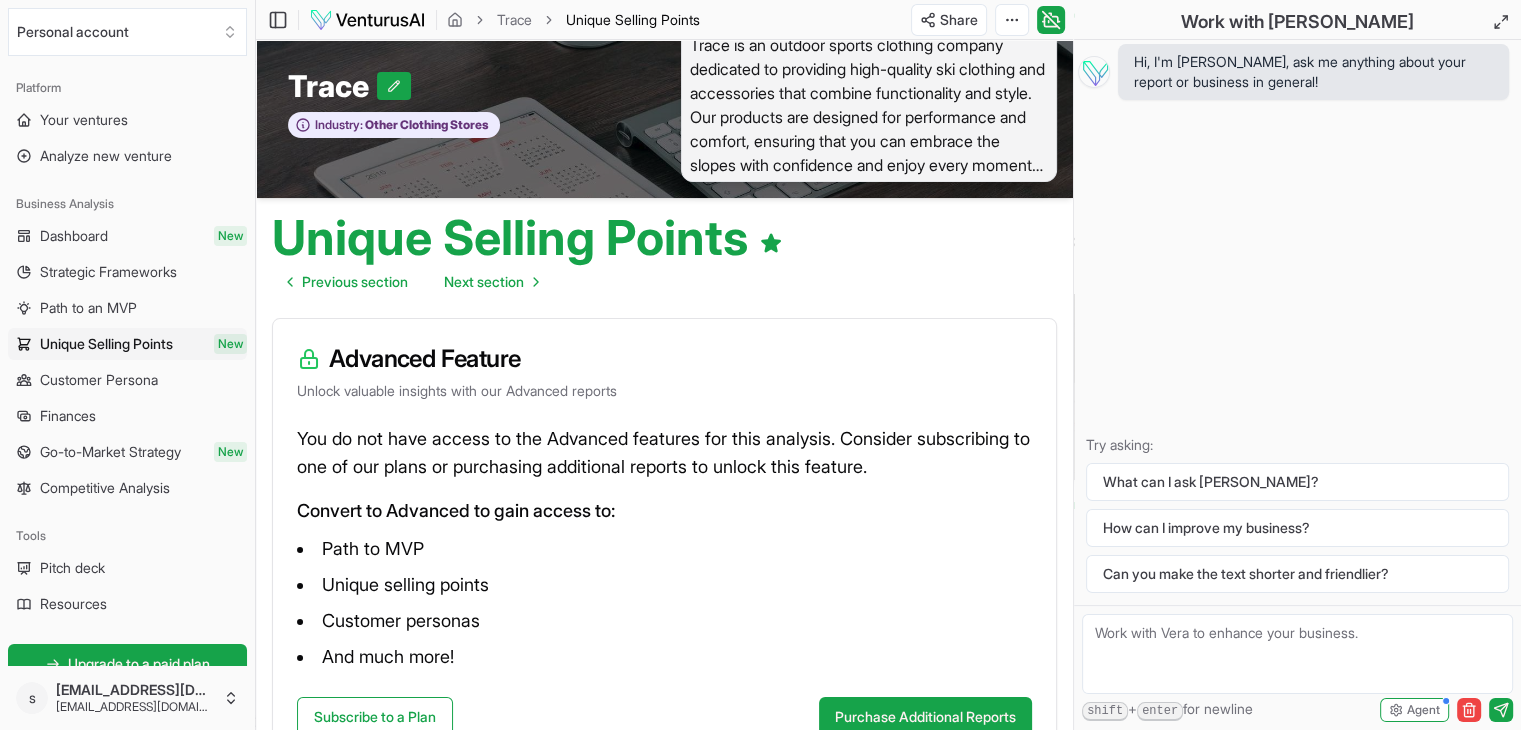 scroll, scrollTop: 0, scrollLeft: 0, axis: both 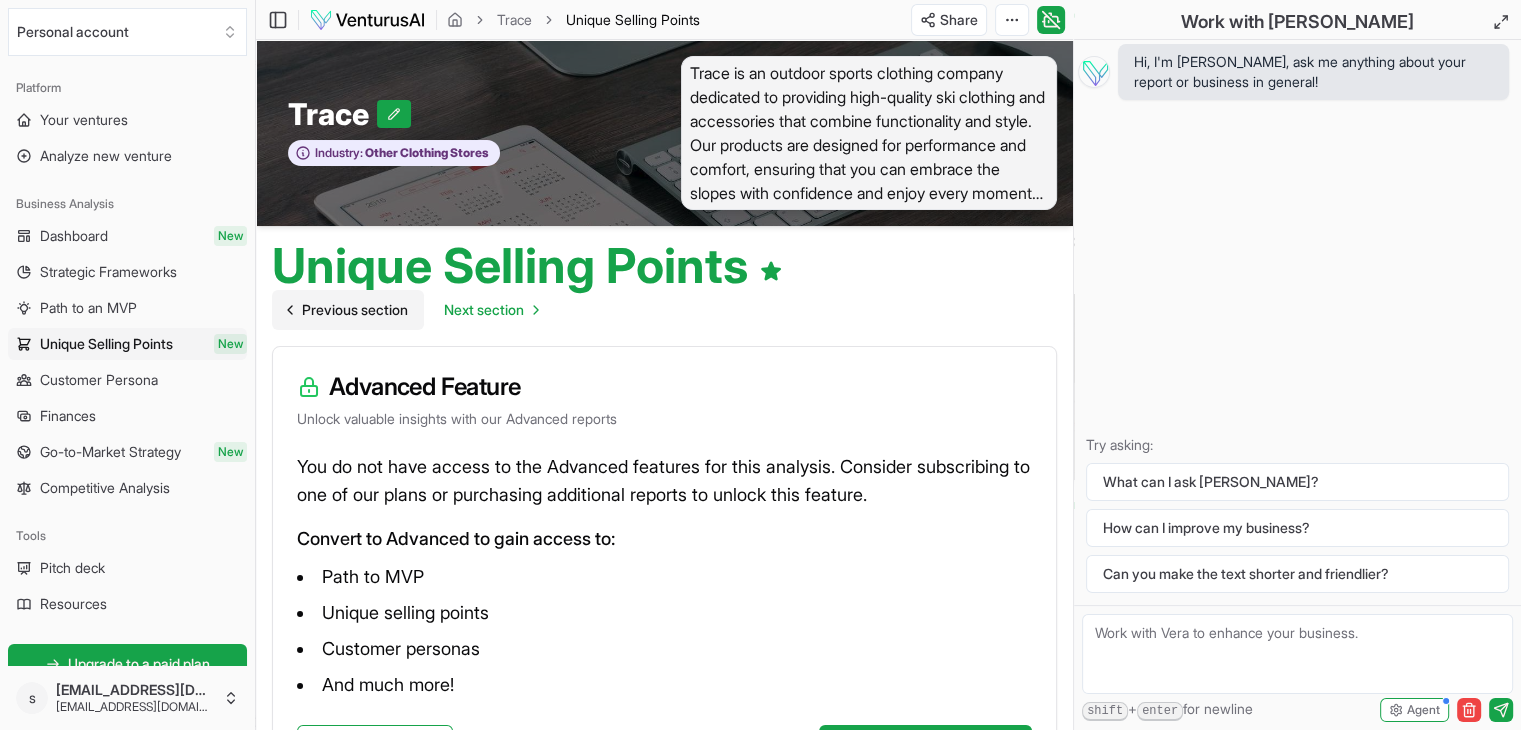 click on "Previous section" at bounding box center (355, 310) 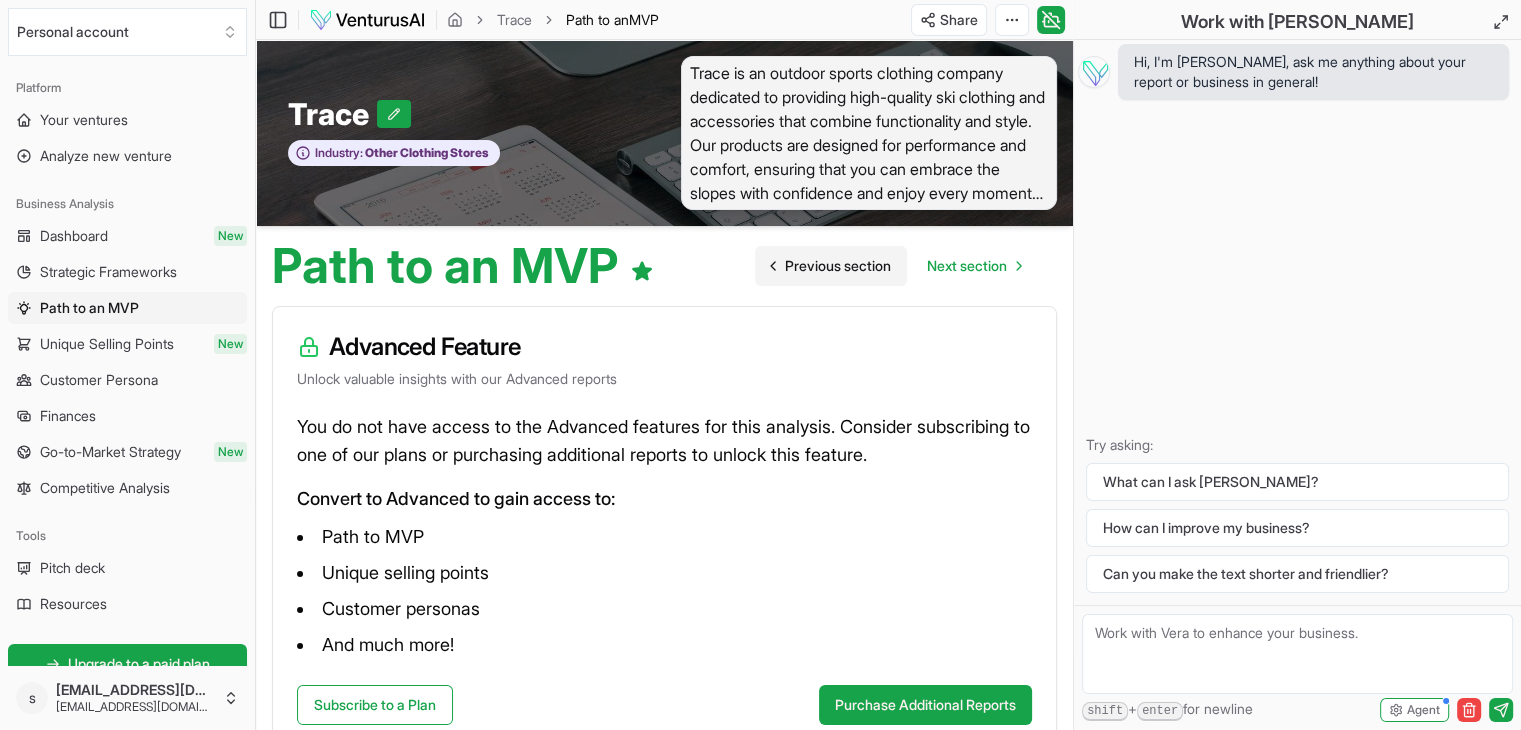 click on "Previous section" at bounding box center (831, 266) 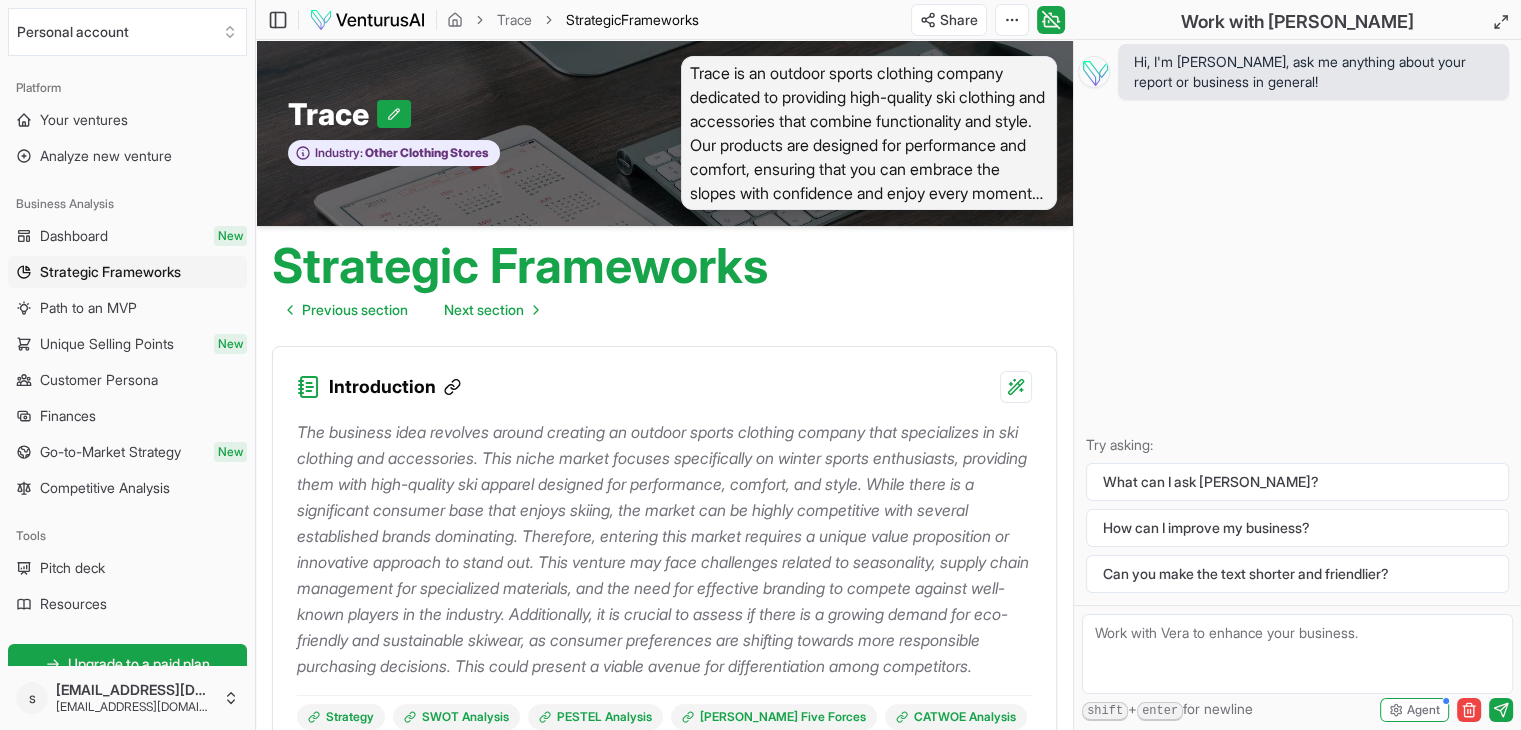 click 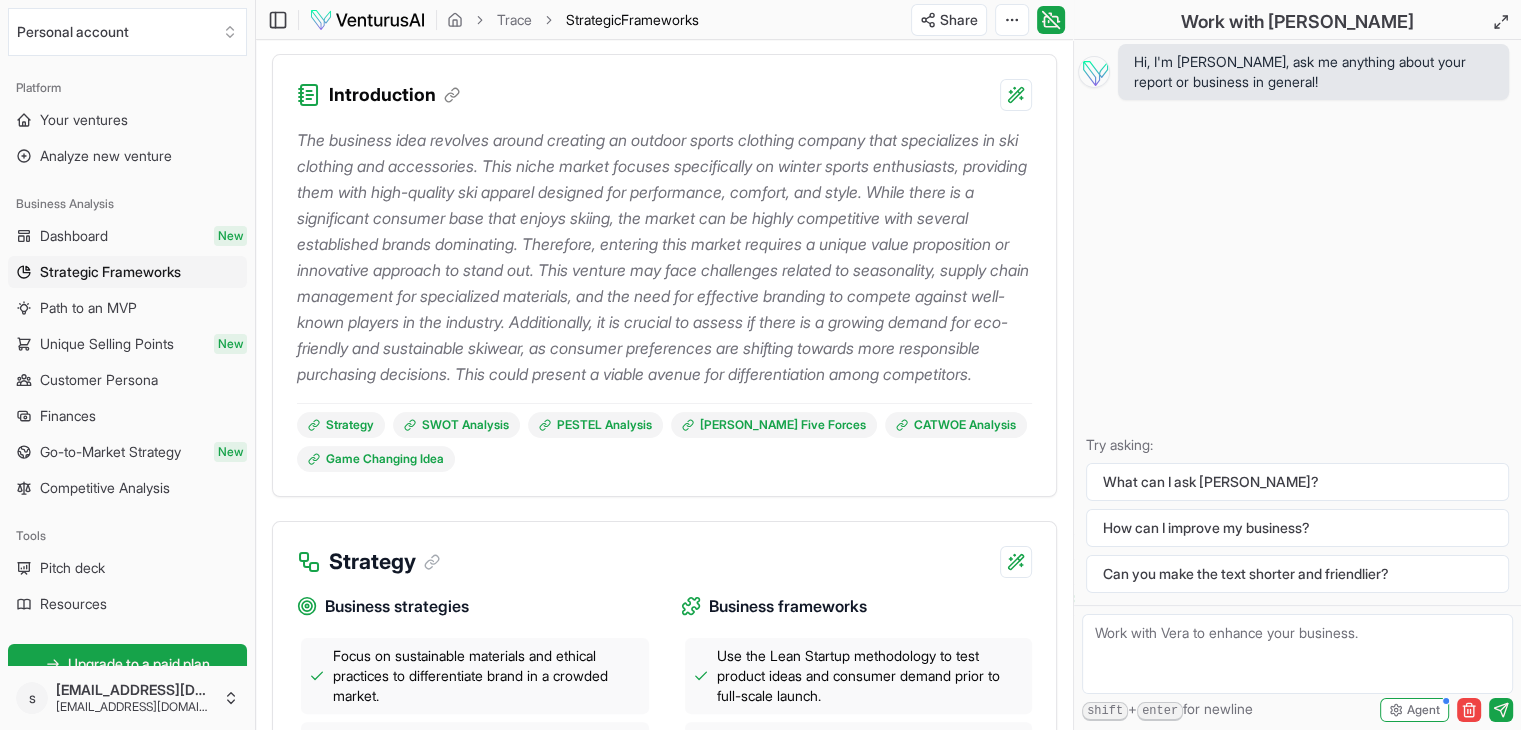 click on "The business idea revolves around creating an outdoor sports clothing company that specializes in ski clothing and accessories. This niche market focuses specifically on winter sports enthusiasts, providing them with high-quality ski apparel designed for performance, comfort, and style. While there is a significant consumer base that enjoys skiing, the market can be highly competitive with several established brands dominating. Therefore, entering this market requires a unique value proposition or innovative approach to stand out. This venture may face challenges related to seasonality, supply chain management for specialized materials, and the need for effective branding to compete against well-known players in the industry.
Additionally, it is crucial to assess if there is a growing demand for eco-friendly and sustainable skiwear, as consumer preferences are shifting towards more responsible purchasing decisions. This could present a viable avenue for differentiation among competitors." at bounding box center [664, 257] 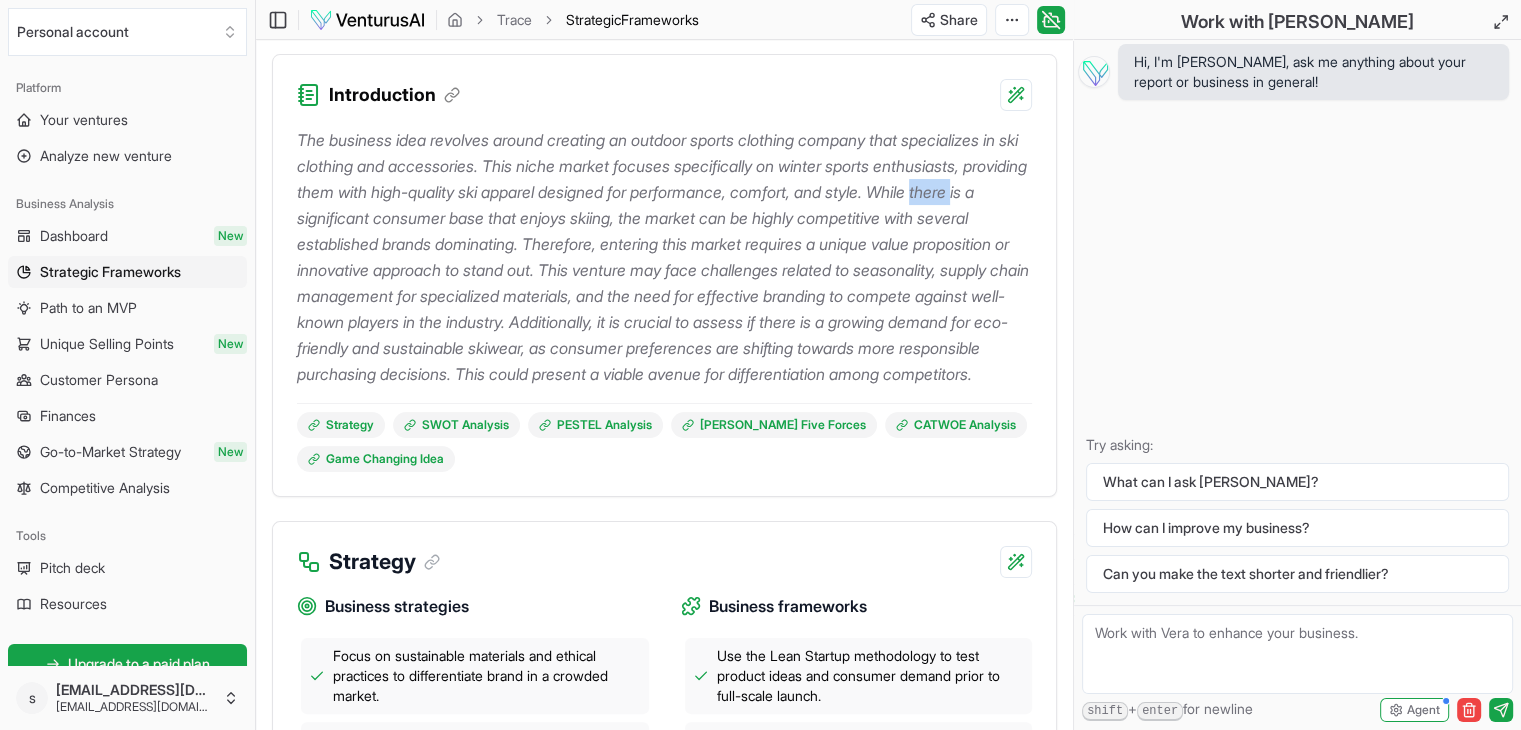 click on "The business idea revolves around creating an outdoor sports clothing company that specializes in ski clothing and accessories. This niche market focuses specifically on winter sports enthusiasts, providing them with high-quality ski apparel designed for performance, comfort, and style. While there is a significant consumer base that enjoys skiing, the market can be highly competitive with several established brands dominating. Therefore, entering this market requires a unique value proposition or innovative approach to stand out. This venture may face challenges related to seasonality, supply chain management for specialized materials, and the need for effective branding to compete against well-known players in the industry.
Additionally, it is crucial to assess if there is a growing demand for eco-friendly and sustainable skiwear, as consumer preferences are shifting towards more responsible purchasing decisions. This could present a viable avenue for differentiation among competitors." at bounding box center (664, 257) 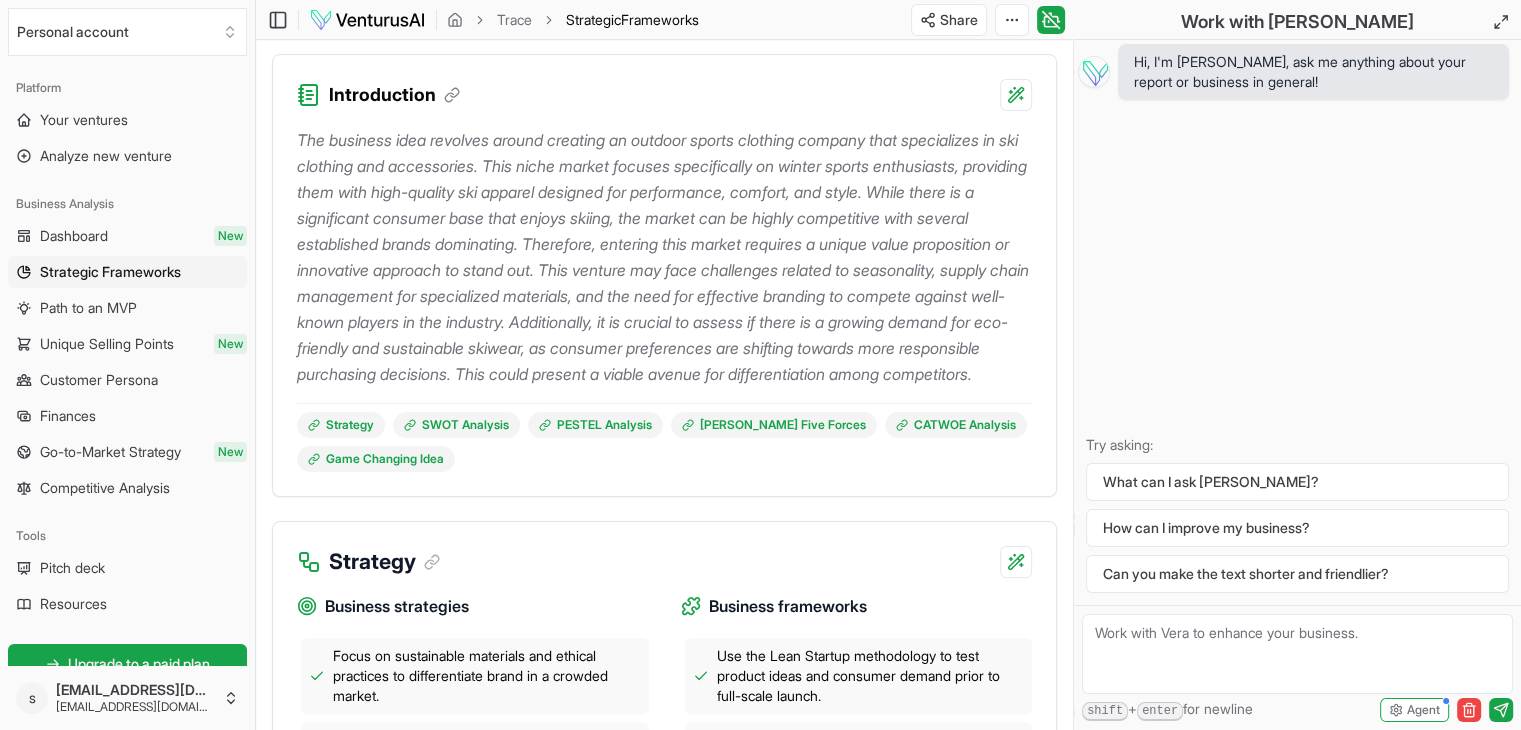 click on "The business idea revolves around creating an outdoor sports clothing company that specializes in ski clothing and accessories. This niche market focuses specifically on winter sports enthusiasts, providing them with high-quality ski apparel designed for performance, comfort, and style. While there is a significant consumer base that enjoys skiing, the market can be highly competitive with several established brands dominating. Therefore, entering this market requires a unique value proposition or innovative approach to stand out. This venture may face challenges related to seasonality, supply chain management for specialized materials, and the need for effective branding to compete against well-known players in the industry.
Additionally, it is crucial to assess if there is a growing demand for eco-friendly and sustainable skiwear, as consumer preferences are shifting towards more responsible purchasing decisions. This could present a viable avenue for differentiation among competitors." at bounding box center [664, 257] 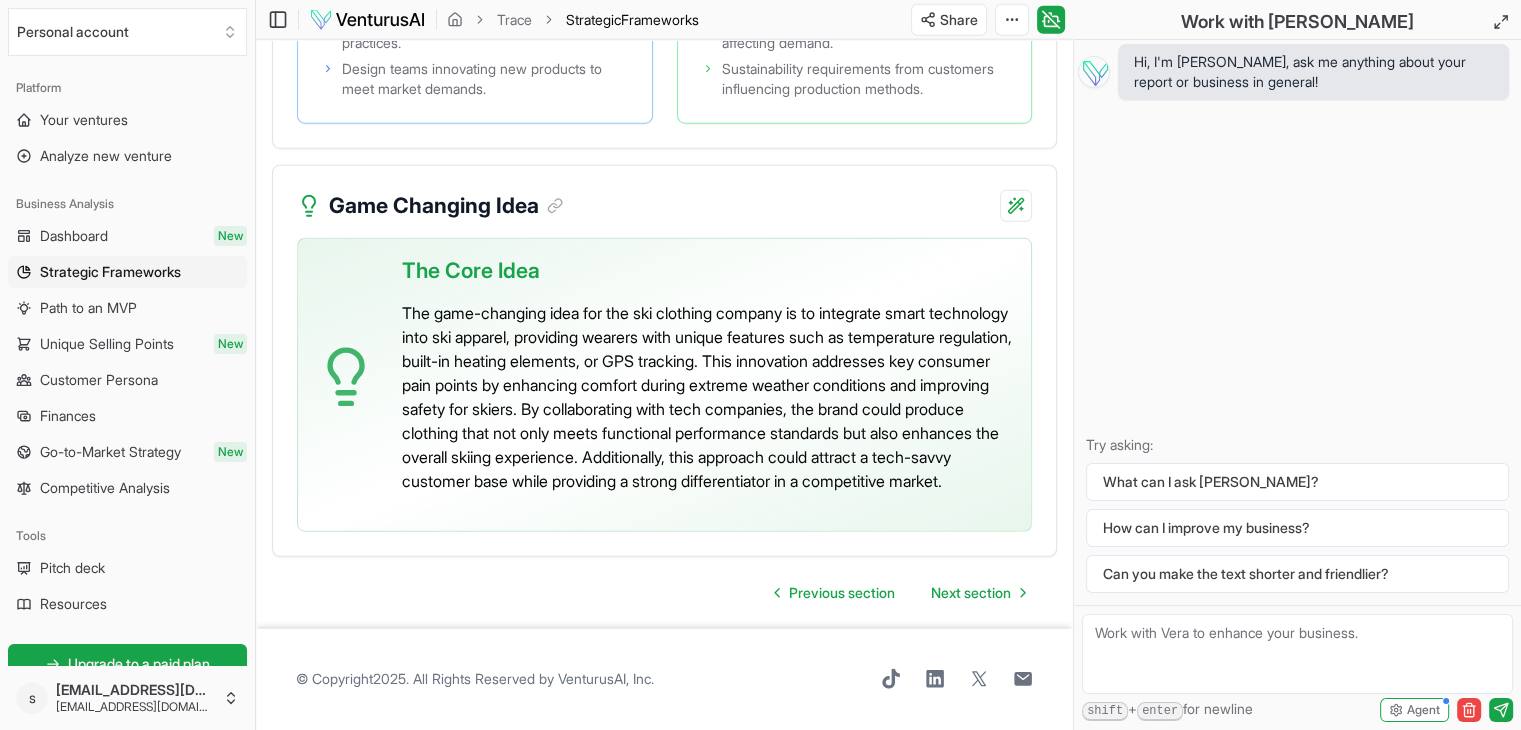 scroll, scrollTop: 5257, scrollLeft: 0, axis: vertical 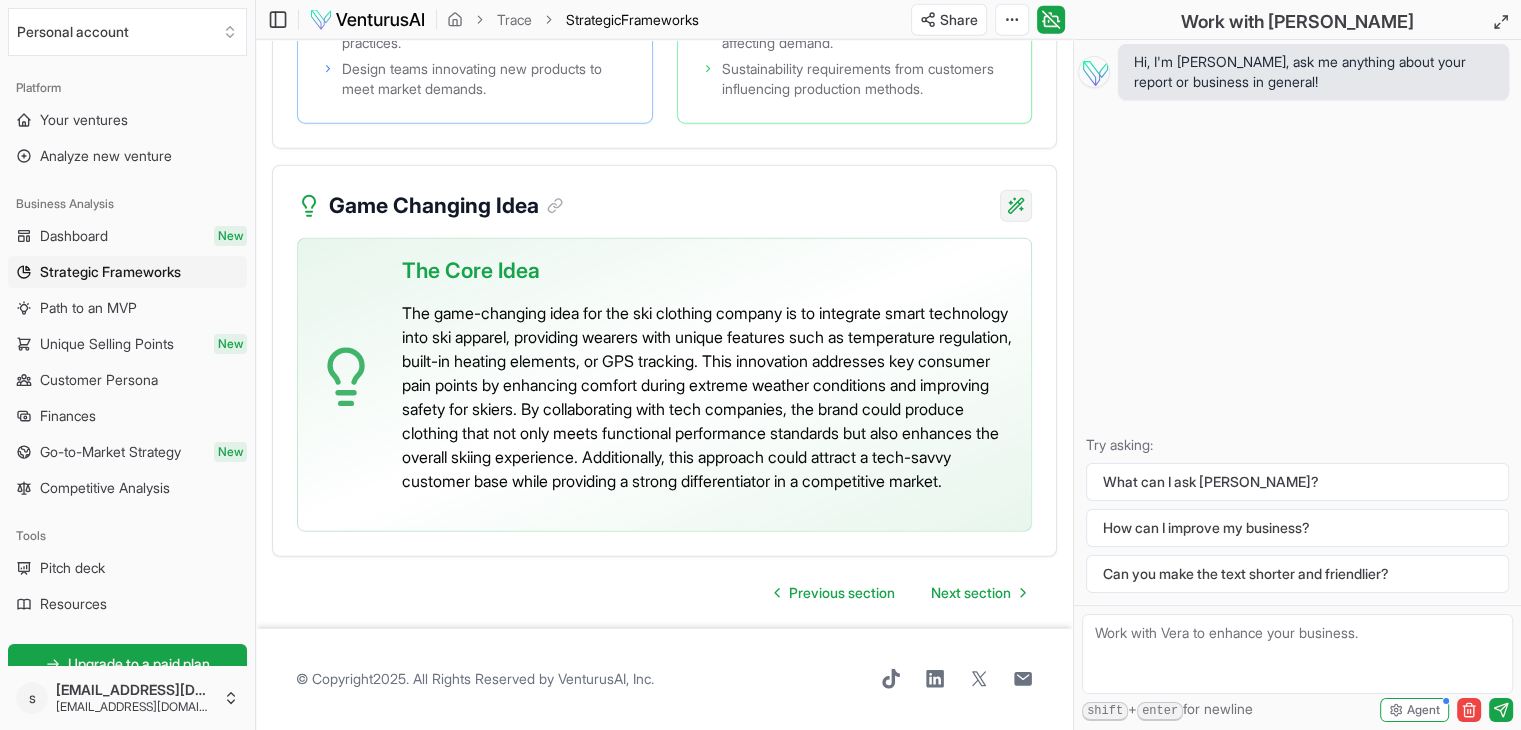 click on "We value your privacy We use cookies to enhance your browsing experience, serve personalized ads or content, and analyze our traffic. By clicking "Accept All", you consent to our use of cookies. Customize    Accept All Customize Consent Preferences   We use cookies to help you navigate efficiently and perform certain functions. You will find detailed information about all cookies under each consent category below. The cookies that are categorized as "Necessary" are stored on your browser as they are essential for enabling the basic functionalities of the site. ...  Show more Necessary Always Active Necessary cookies are required to enable the basic features of this site, such as providing secure log-in or adjusting your consent preferences. These cookies do not store any personally identifiable data. Cookie cookieyes-consent Duration 1 year Description Cookie __cf_bm Duration 1 hour Description This cookie, set by Cloudflare, is used to support Cloudflare Bot Management.  Cookie _cfuvid Duration session lidc" at bounding box center [760, -4732] 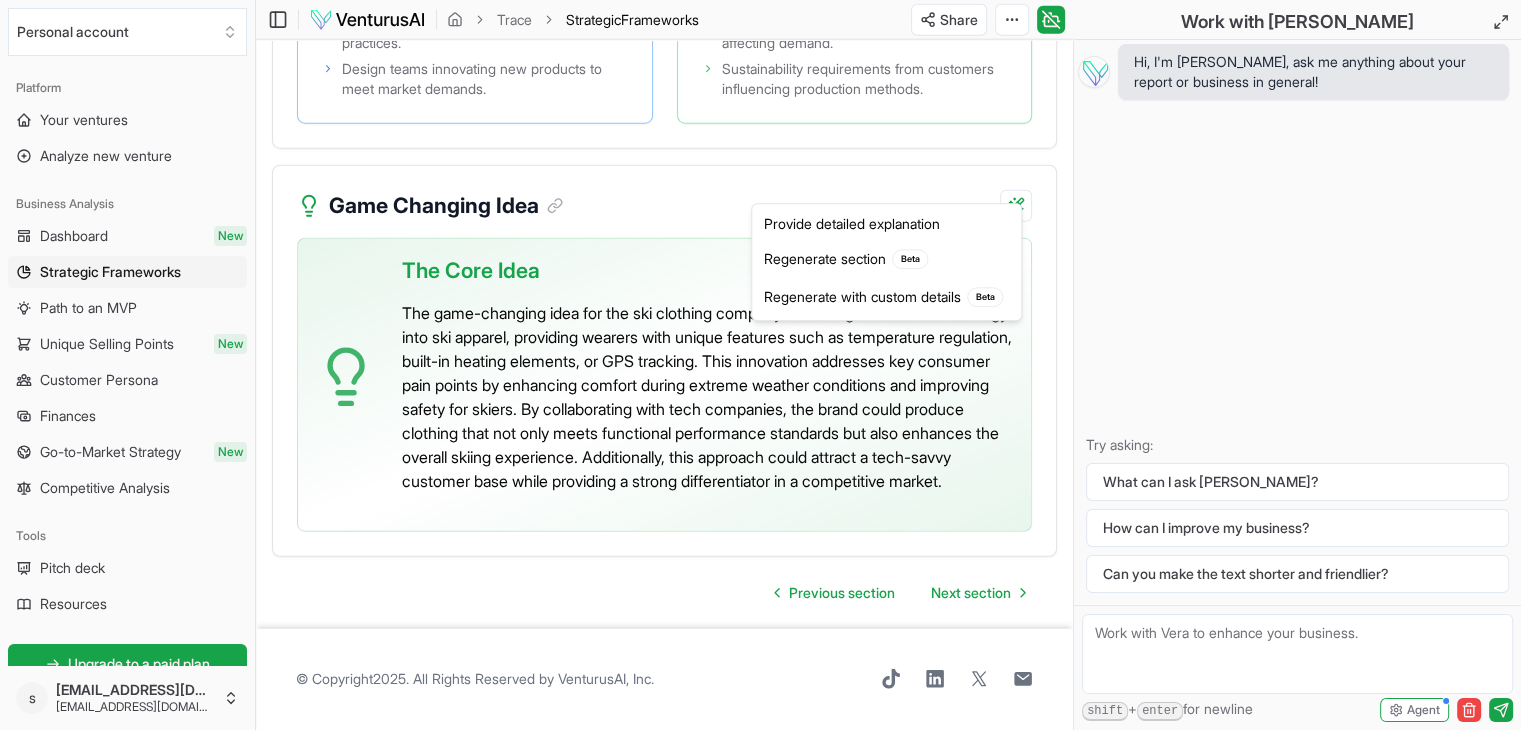 click on "We value your privacy We use cookies to enhance your browsing experience, serve personalized ads or content, and analyze our traffic. By clicking "Accept All", you consent to our use of cookies. Customize    Accept All Customize Consent Preferences   We use cookies to help you navigate efficiently and perform certain functions. You will find detailed information about all cookies under each consent category below. The cookies that are categorized as "Necessary" are stored on your browser as they are essential for enabling the basic functionalities of the site. ...  Show more Necessary Always Active Necessary cookies are required to enable the basic features of this site, such as providing secure log-in or adjusting your consent preferences. These cookies do not store any personally identifiable data. Cookie cookieyes-consent Duration 1 year Description Cookie __cf_bm Duration 1 hour Description This cookie, set by Cloudflare, is used to support Cloudflare Bot Management.  Cookie _cfuvid Duration session lidc" at bounding box center [760, -4732] 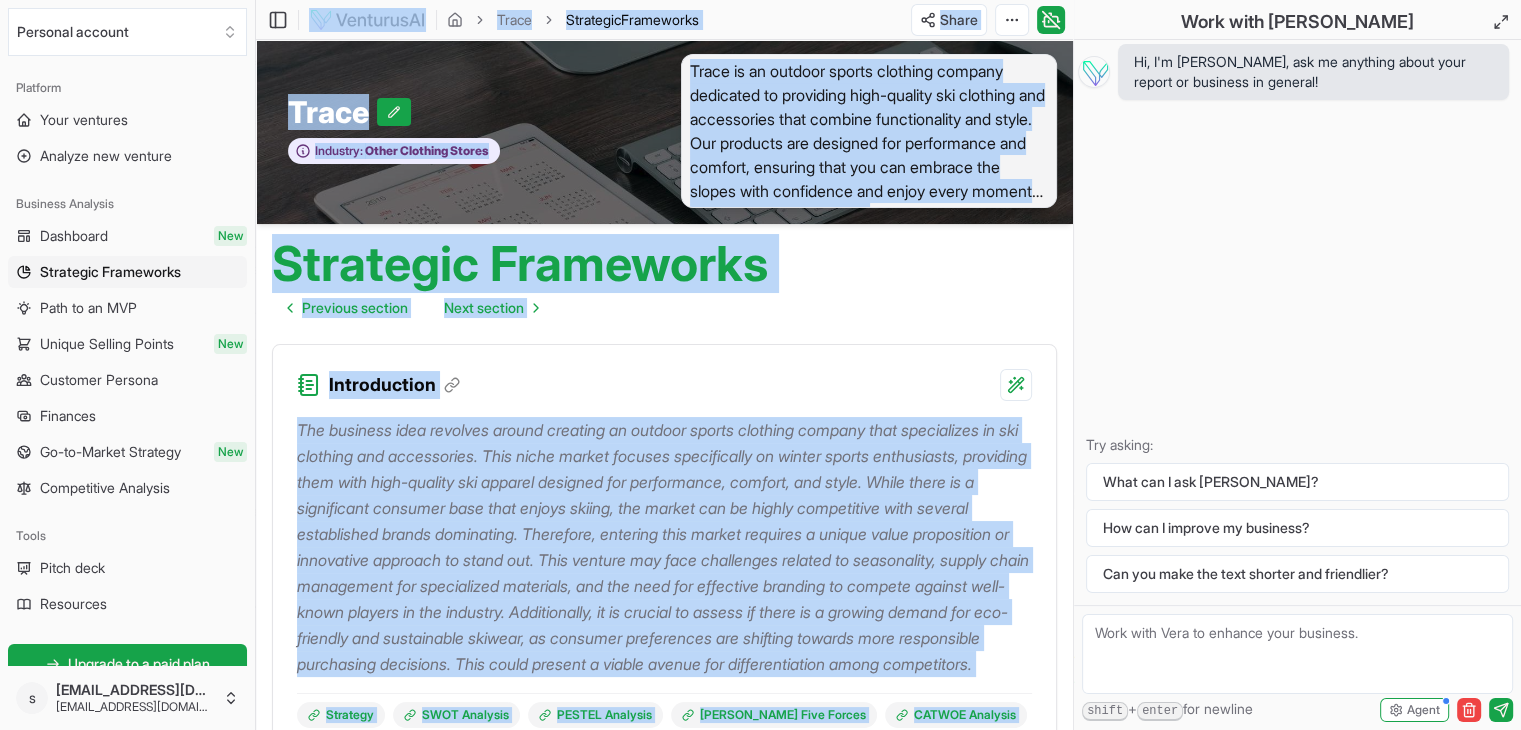 scroll, scrollTop: 0, scrollLeft: 0, axis: both 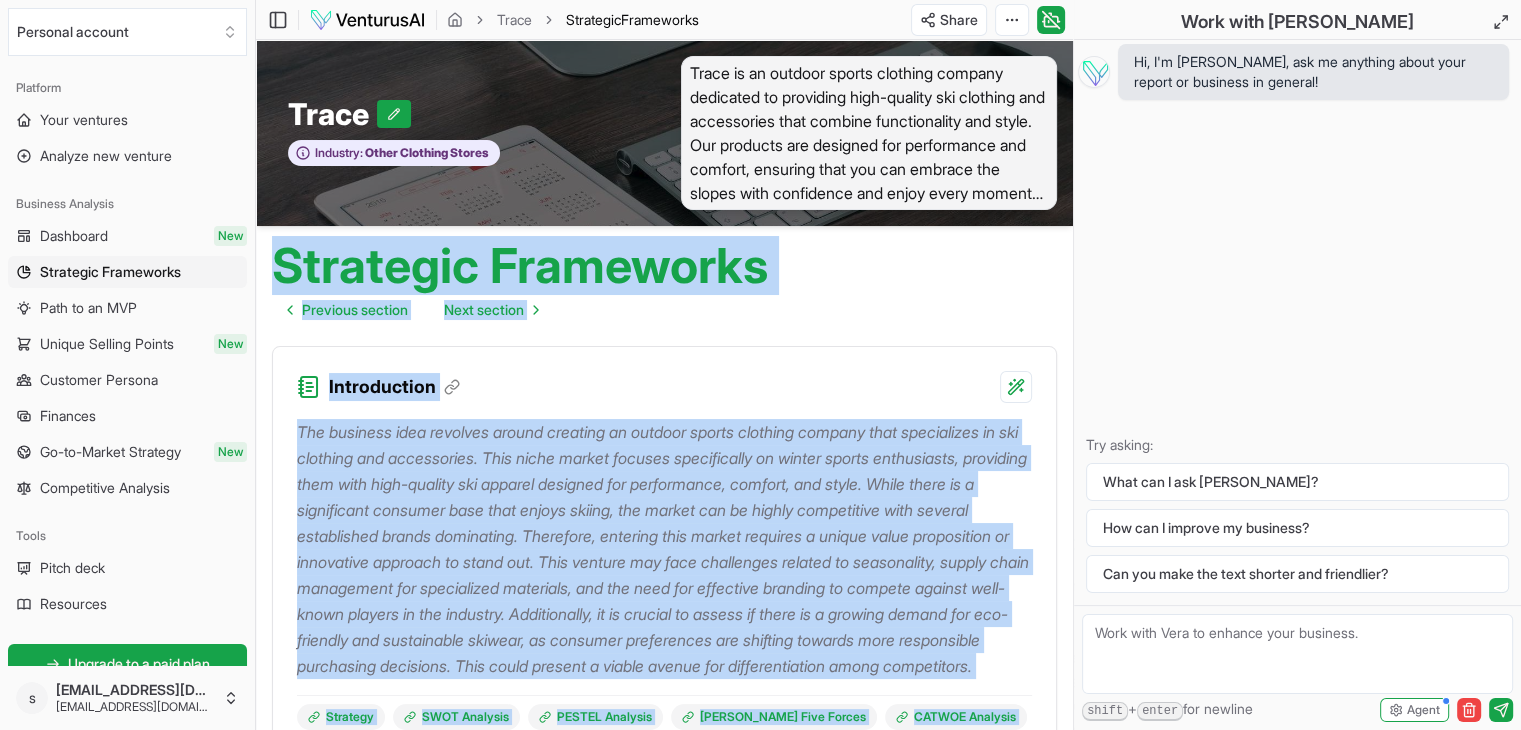 drag, startPoint x: 827, startPoint y: 484, endPoint x: 274, endPoint y: 260, distance: 596.6448 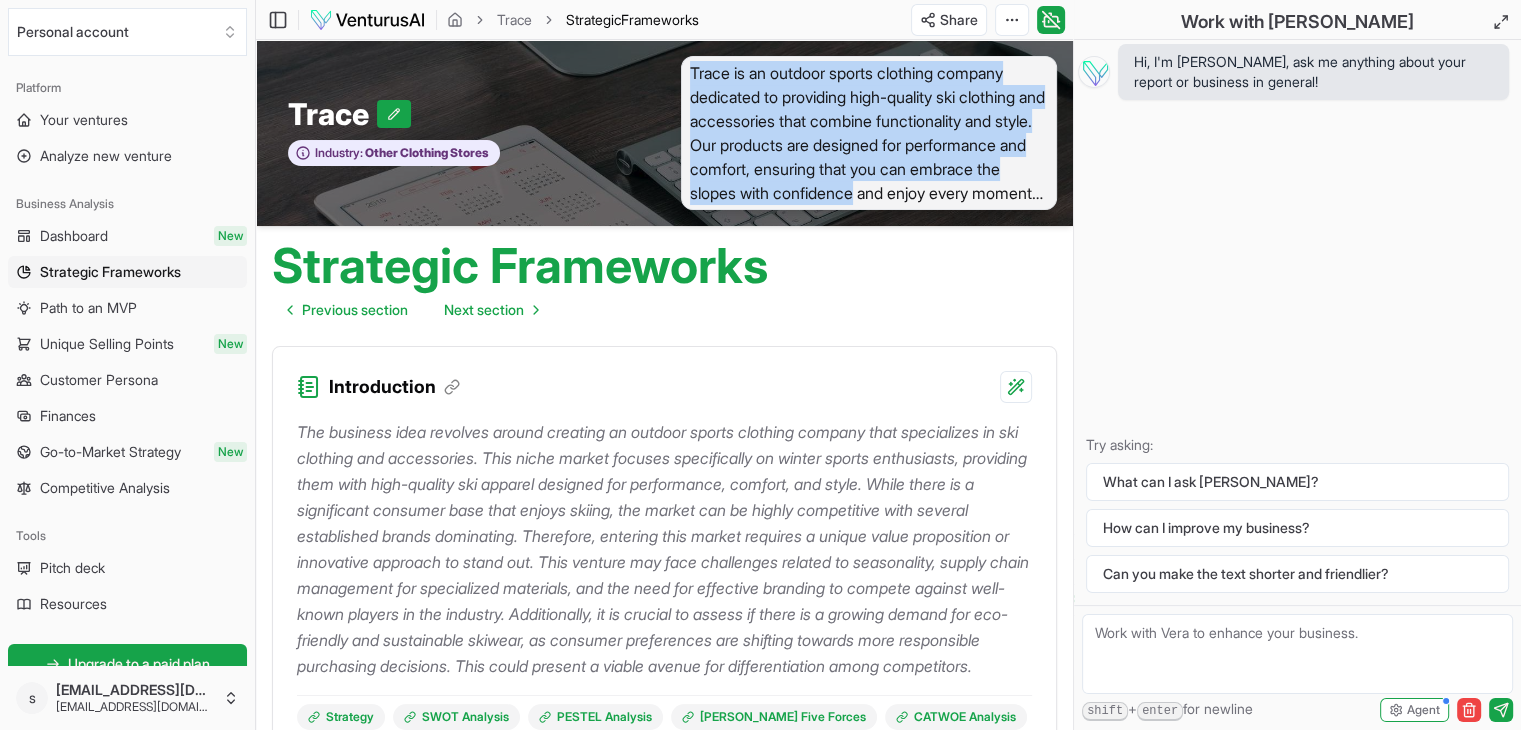 drag, startPoint x: 690, startPoint y: 69, endPoint x: 991, endPoint y: 185, distance: 322.57867 